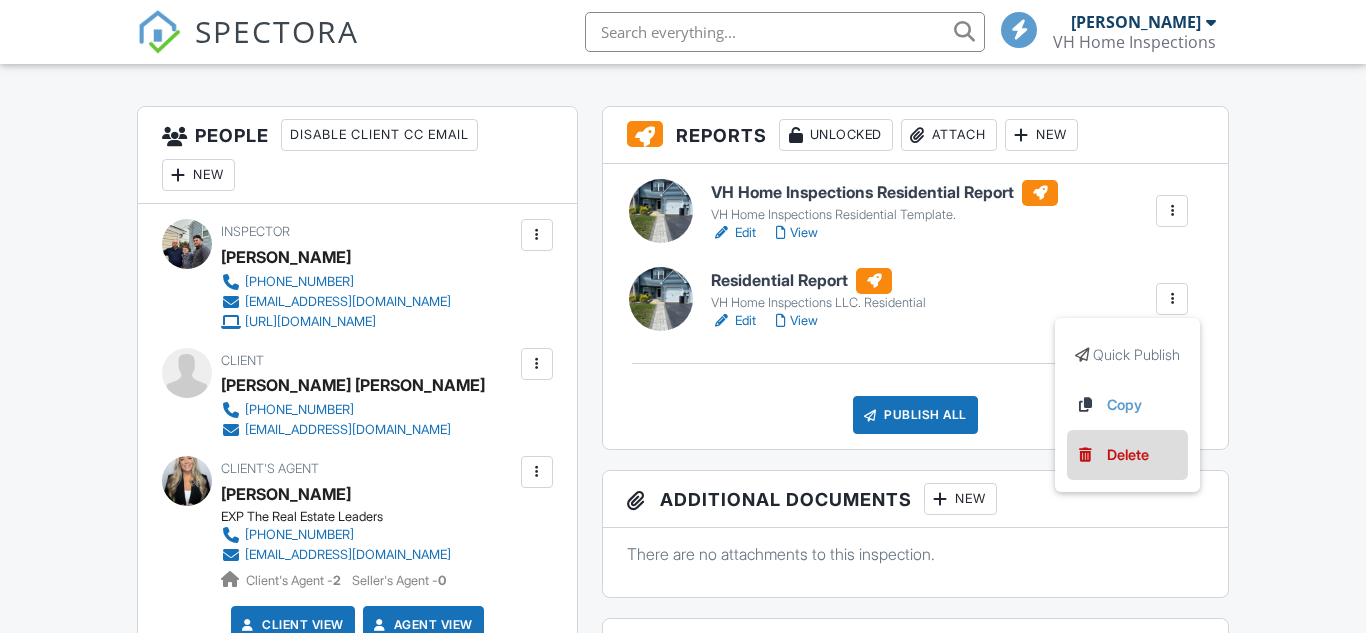 click on "Delete" at bounding box center [1128, 455] 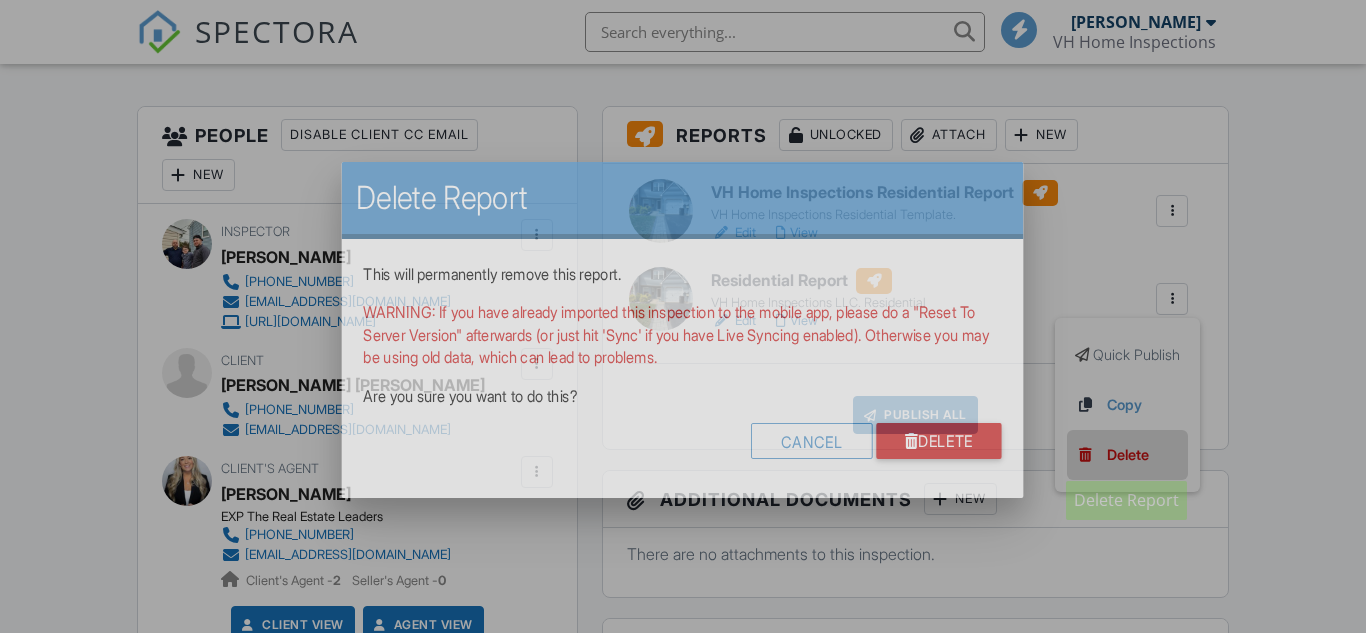 scroll, scrollTop: 480, scrollLeft: 0, axis: vertical 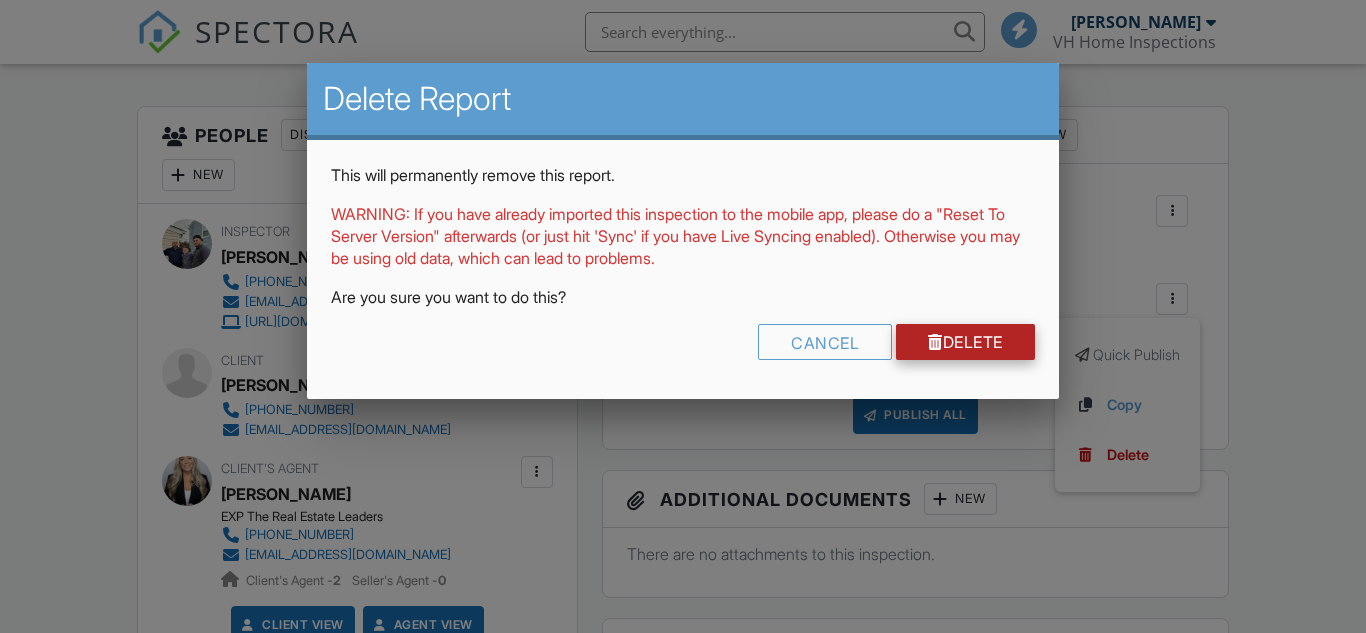 click on "Delete" at bounding box center (965, 342) 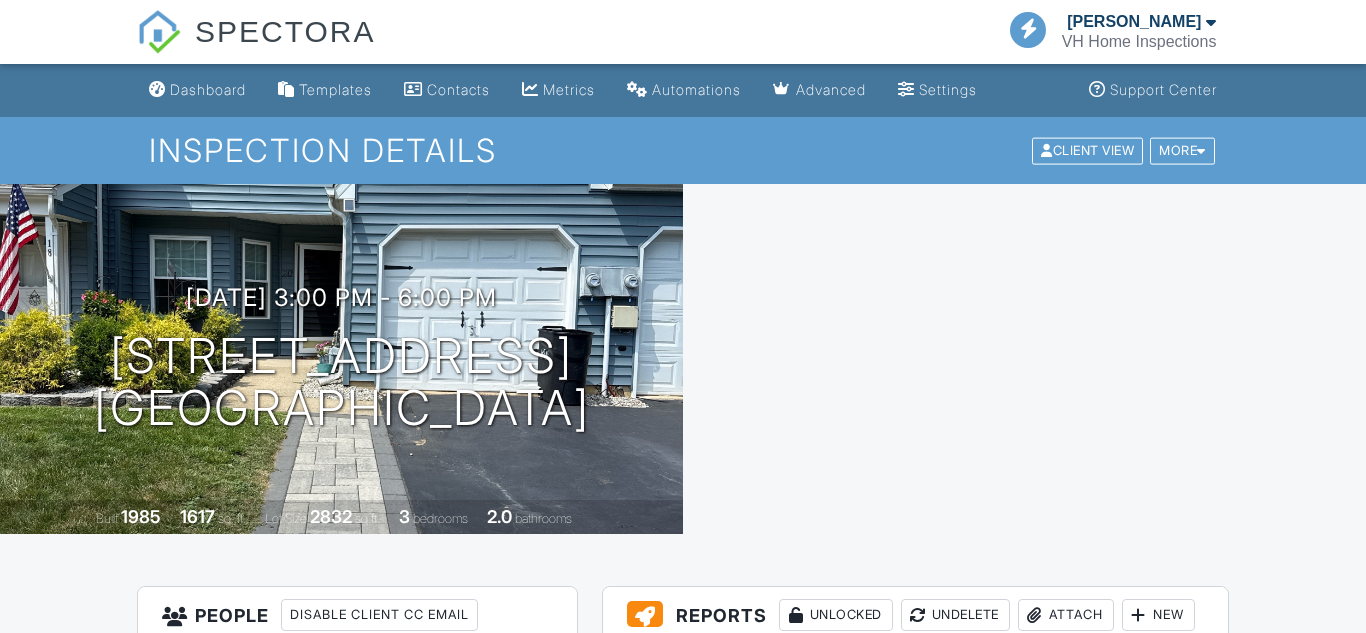 scroll, scrollTop: 0, scrollLeft: 0, axis: both 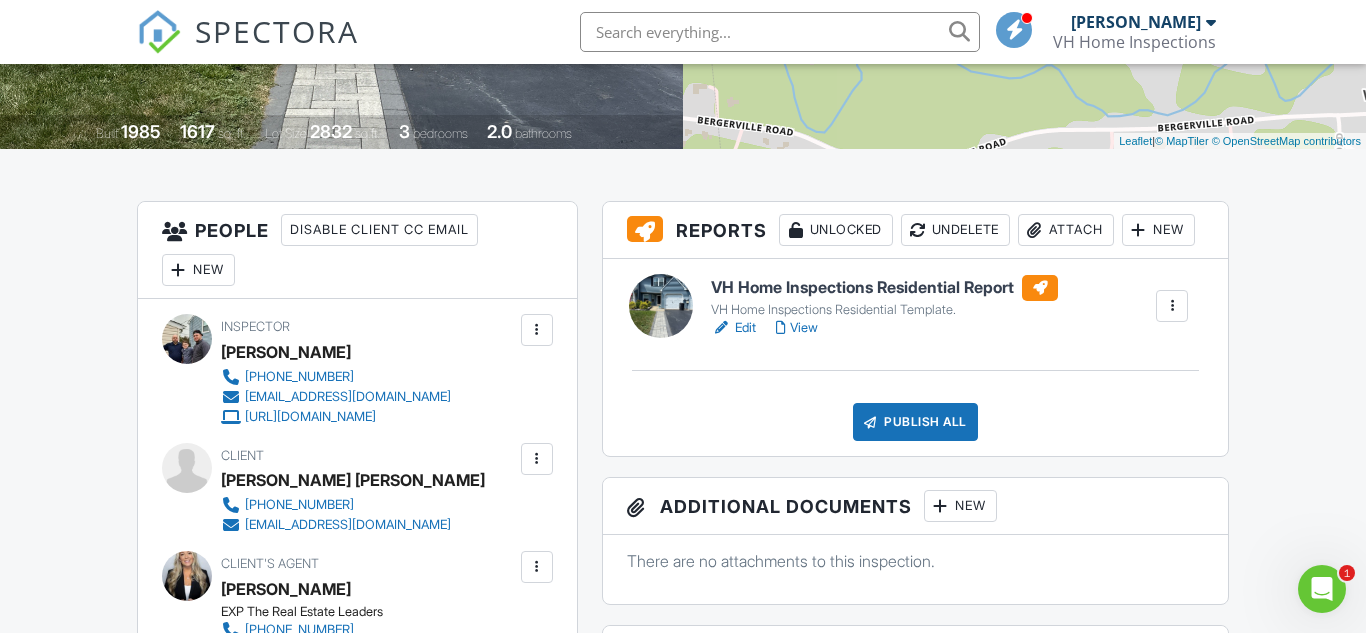 click at bounding box center (159, 32) 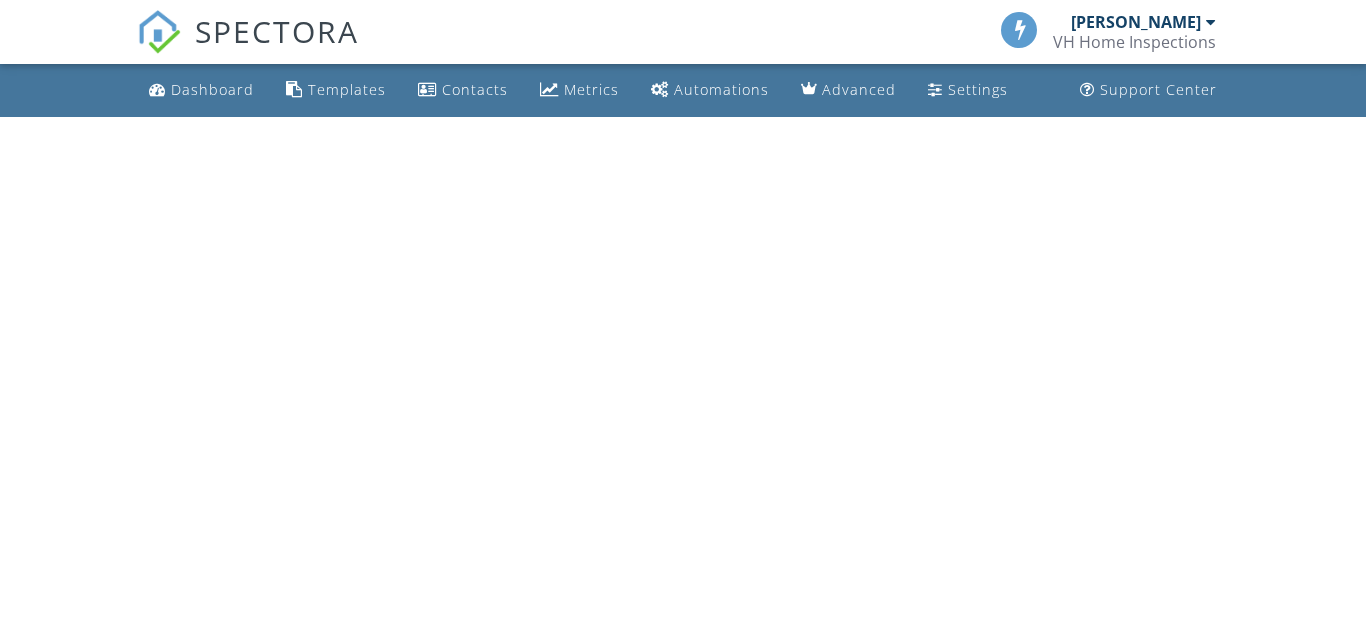 scroll, scrollTop: 0, scrollLeft: 0, axis: both 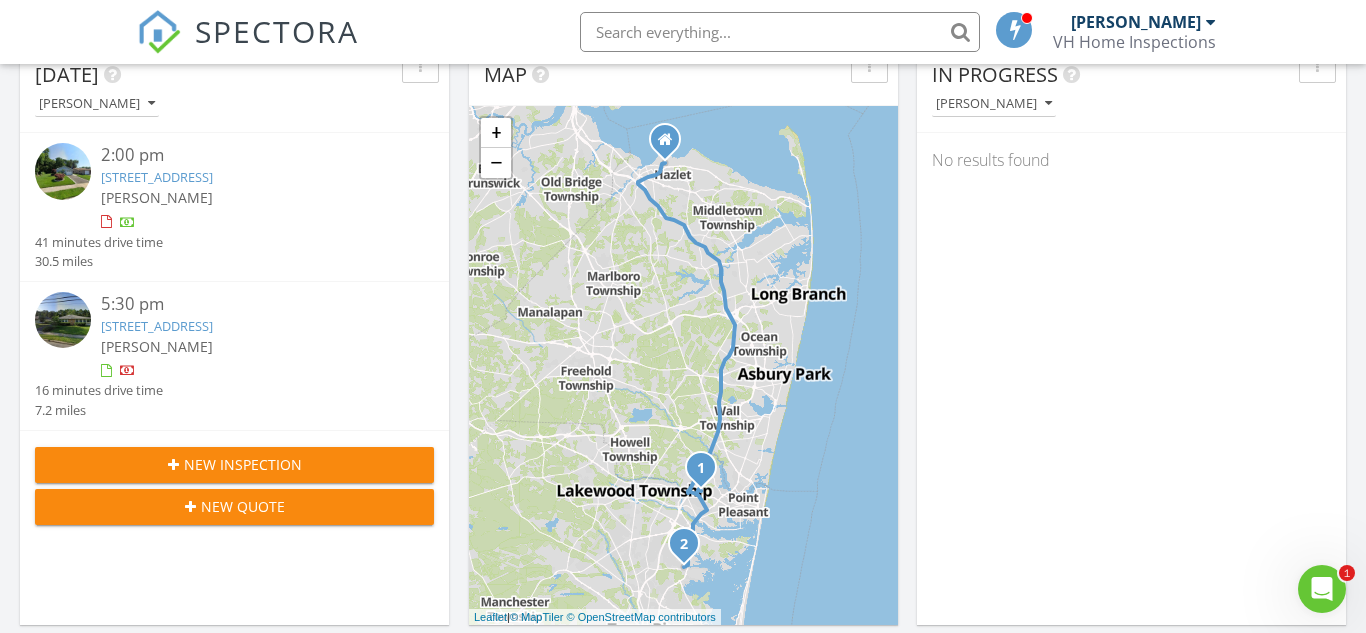 click on "[PERSON_NAME]" at bounding box center [157, 346] 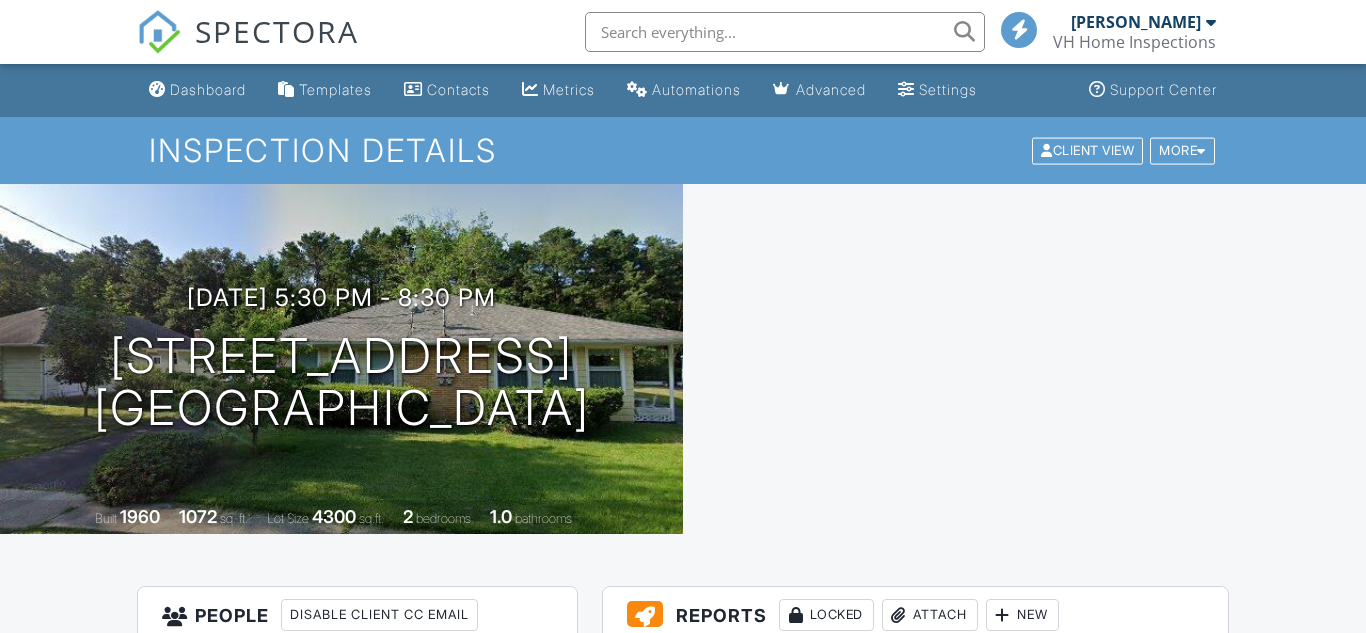 scroll, scrollTop: 138, scrollLeft: 0, axis: vertical 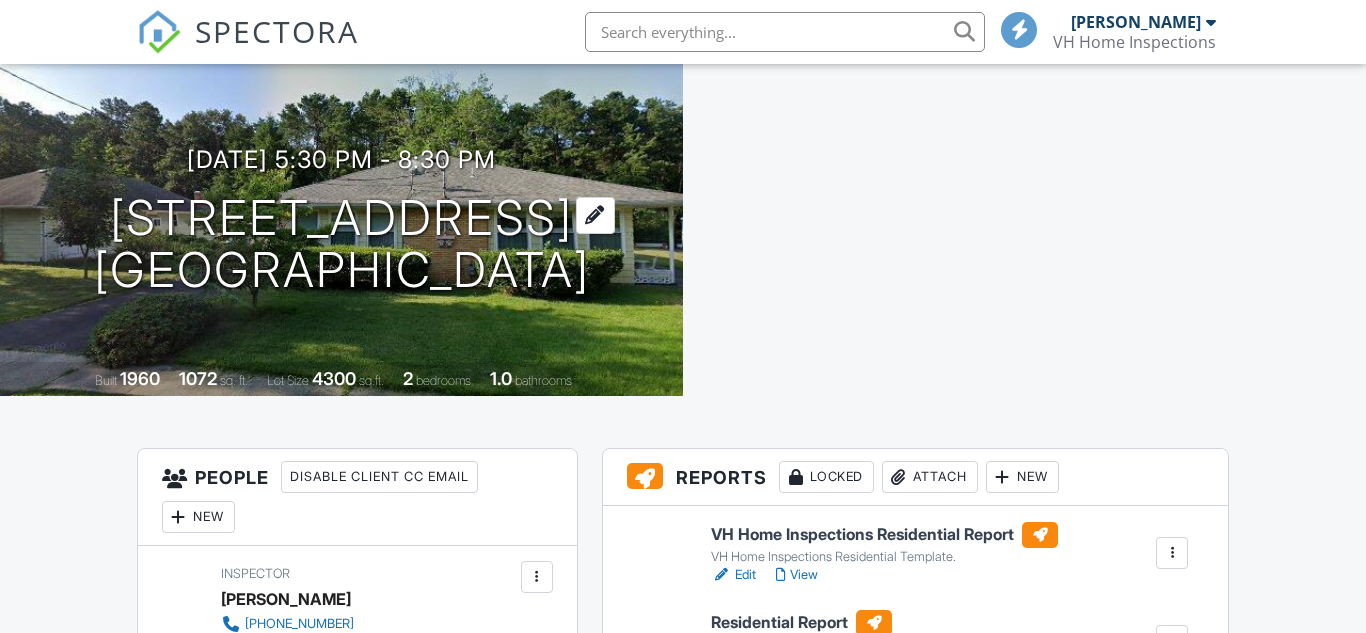 click at bounding box center (595, 215) 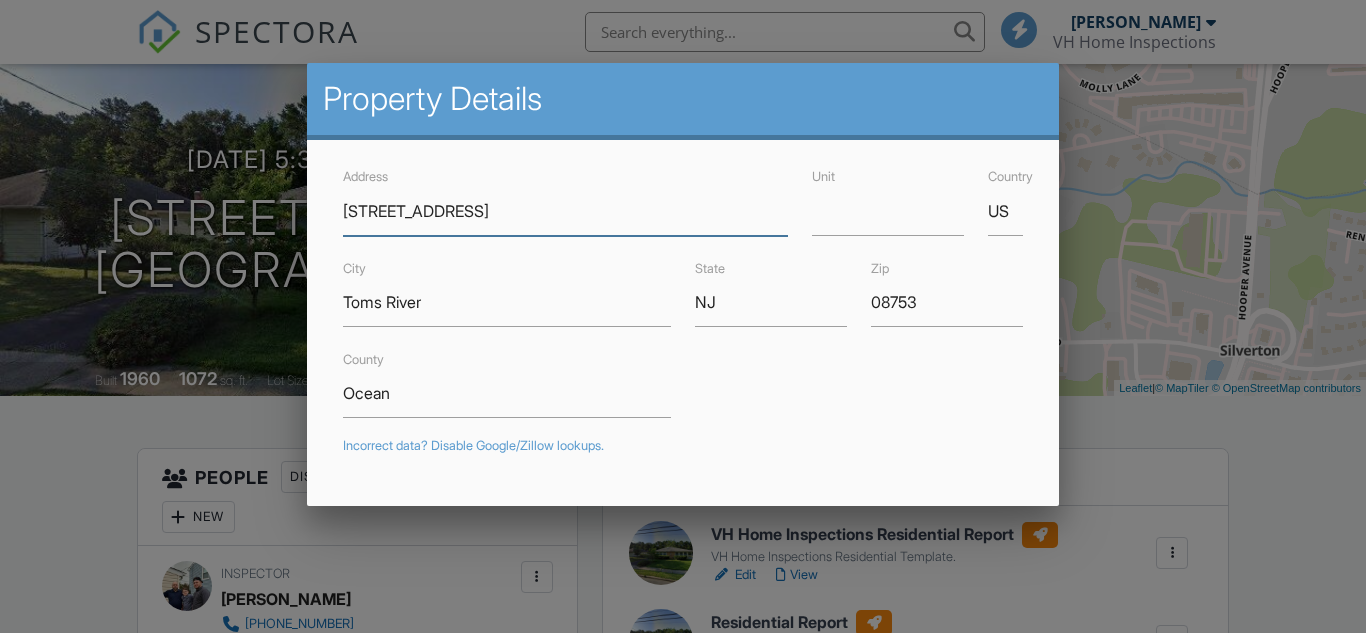 scroll, scrollTop: 131, scrollLeft: 0, axis: vertical 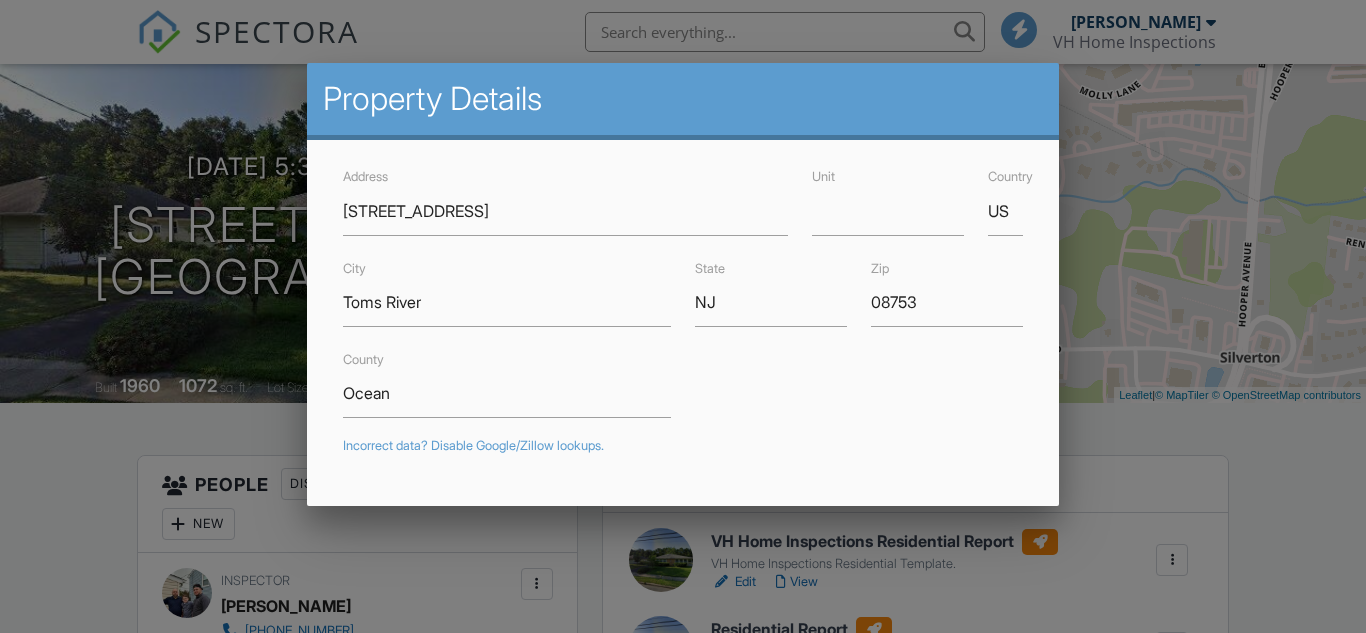 click at bounding box center [683, 295] 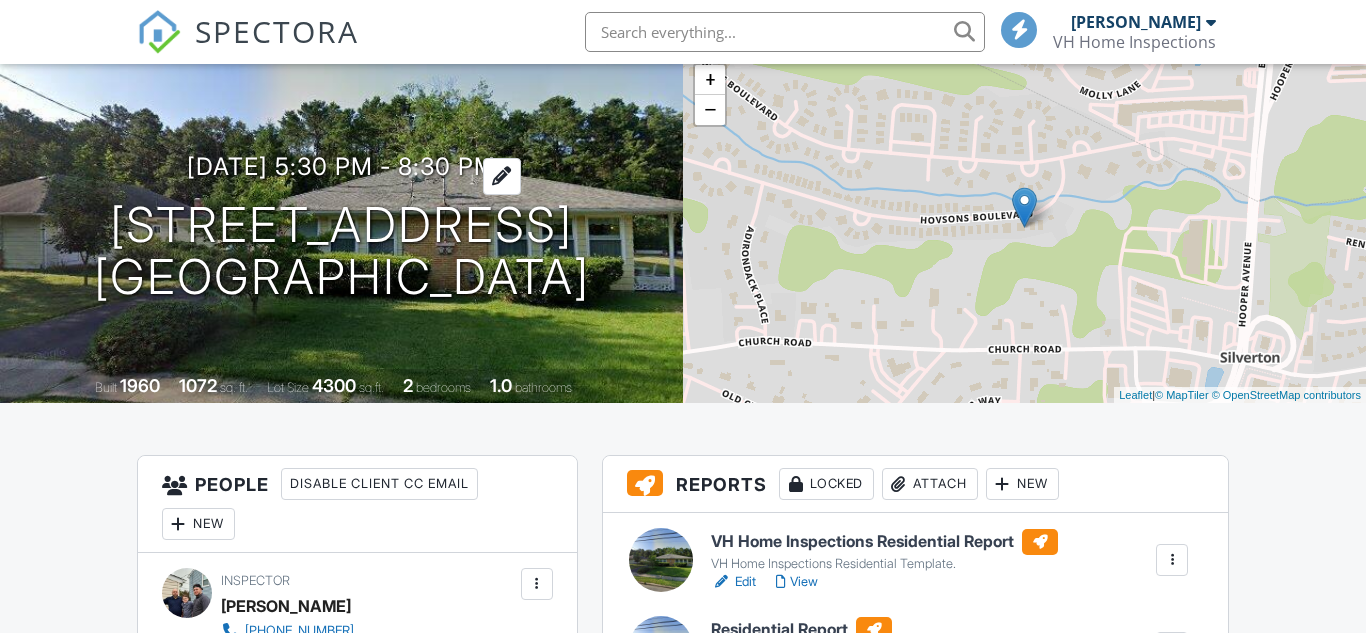 click on "07/10/2025  5:30 pm
- 8:30 pm" at bounding box center (341, 166) 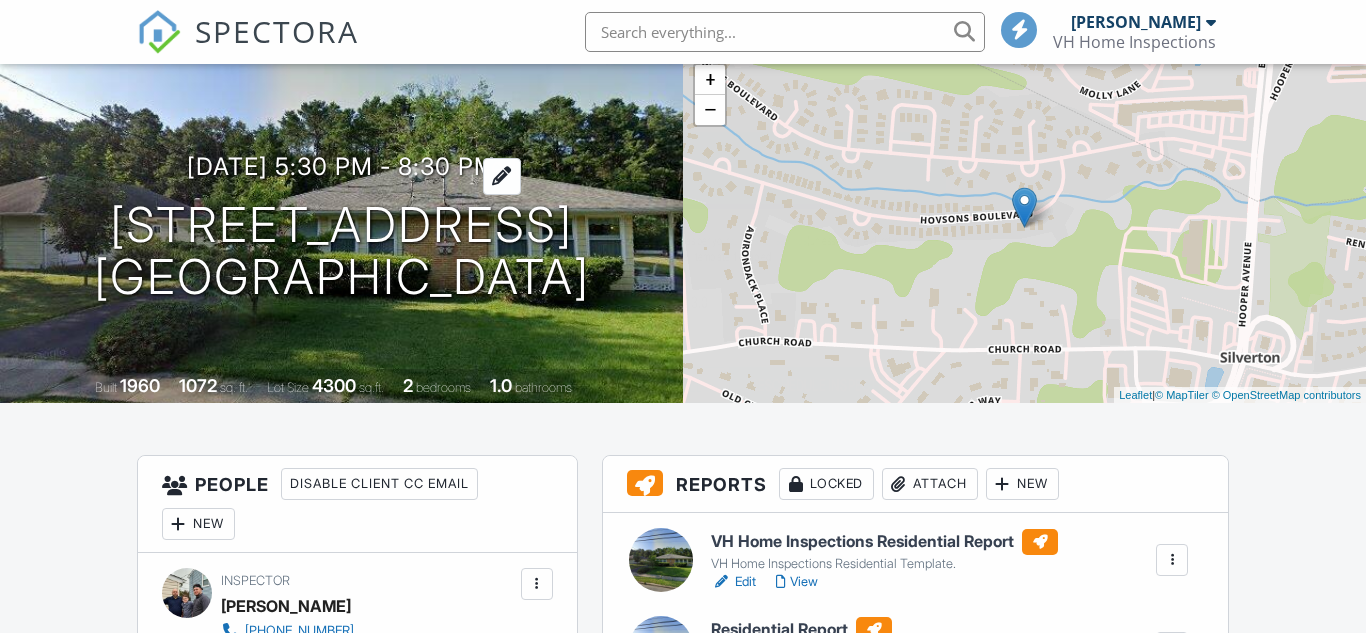 click on "Reschedule" at bounding box center (683, 168) 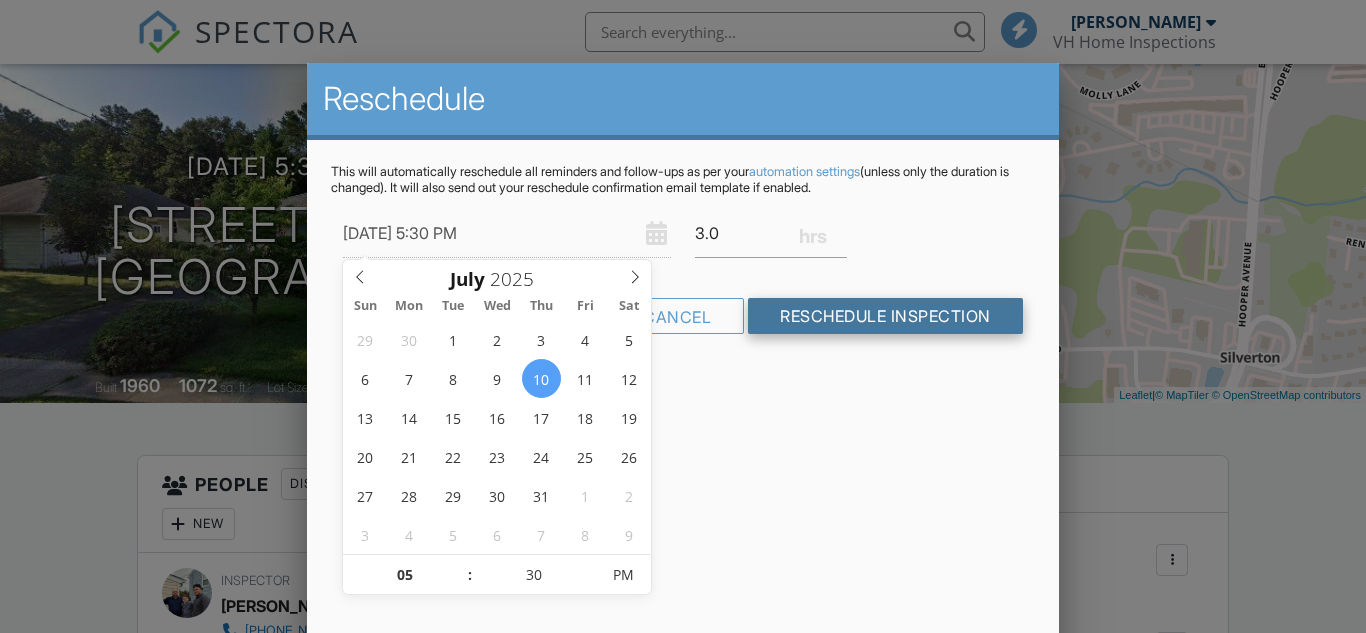 click on "Reschedule Inspection" at bounding box center [885, 316] 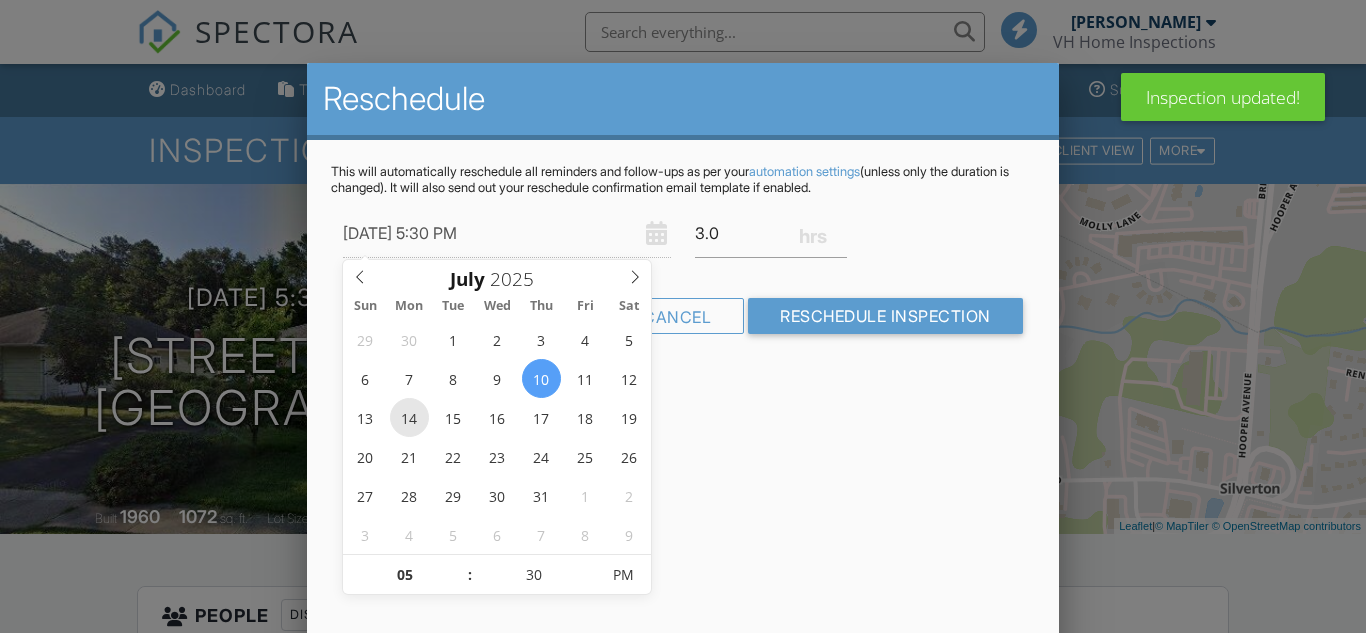 scroll, scrollTop: 0, scrollLeft: 0, axis: both 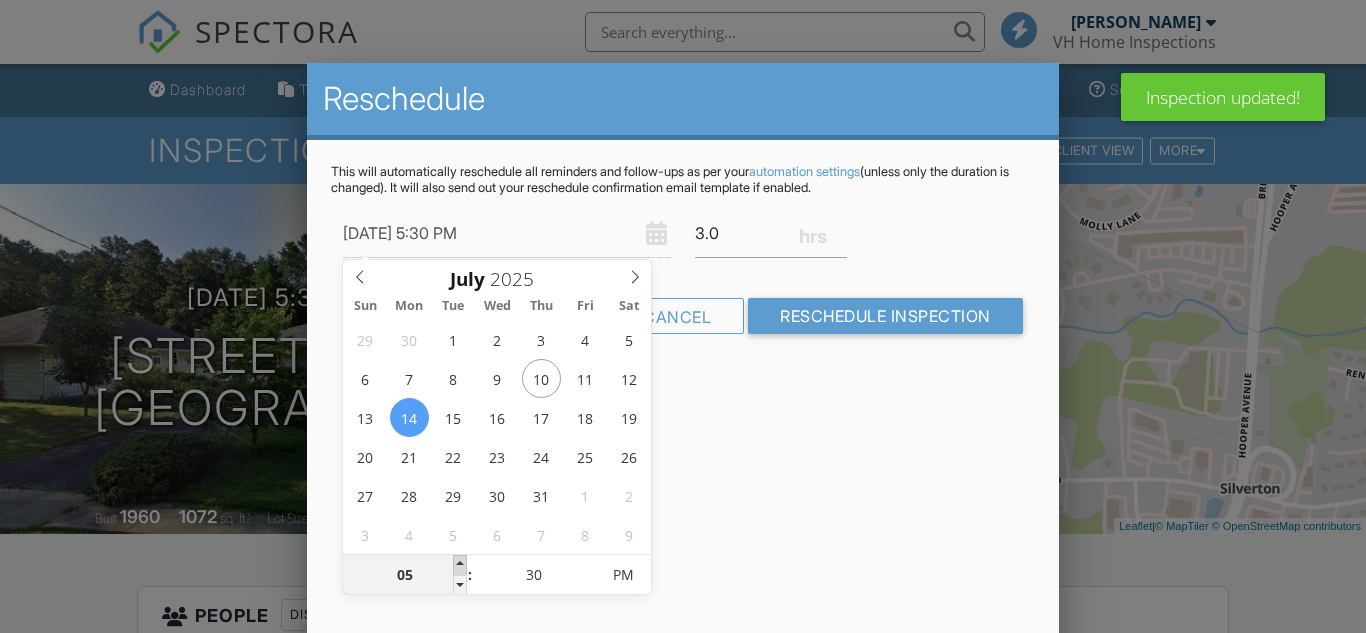 click at bounding box center (460, 565) 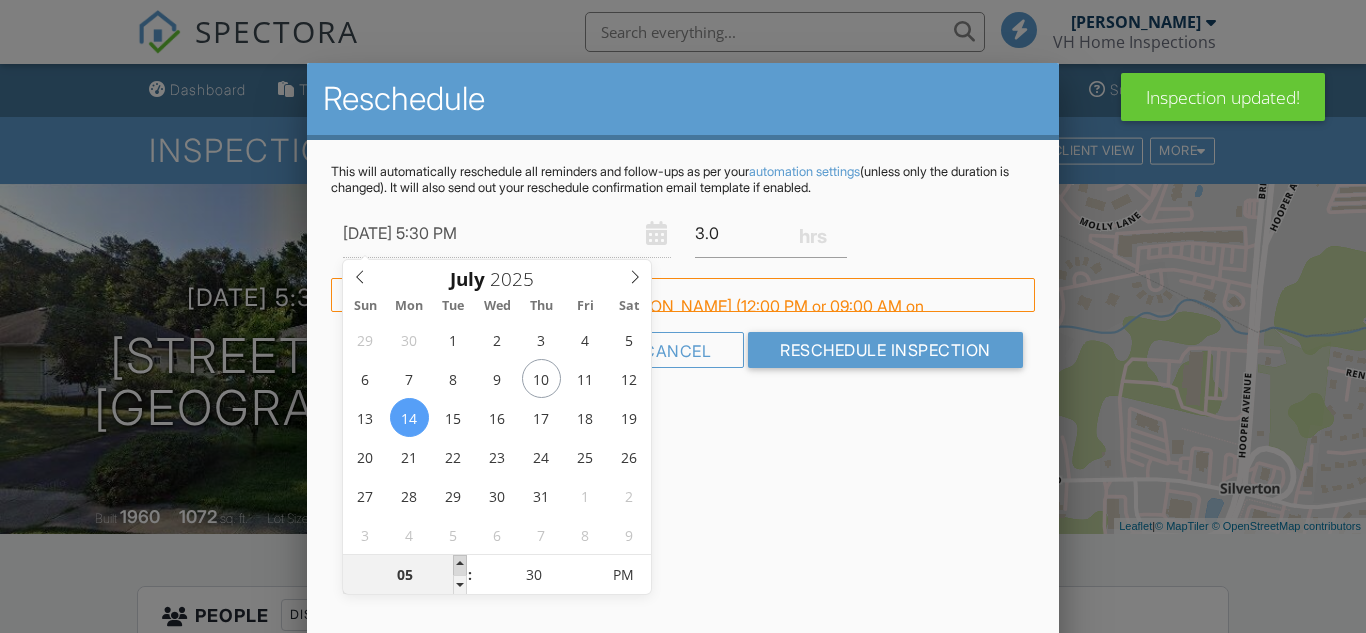 type on "07/14/2025 6:30 PM" 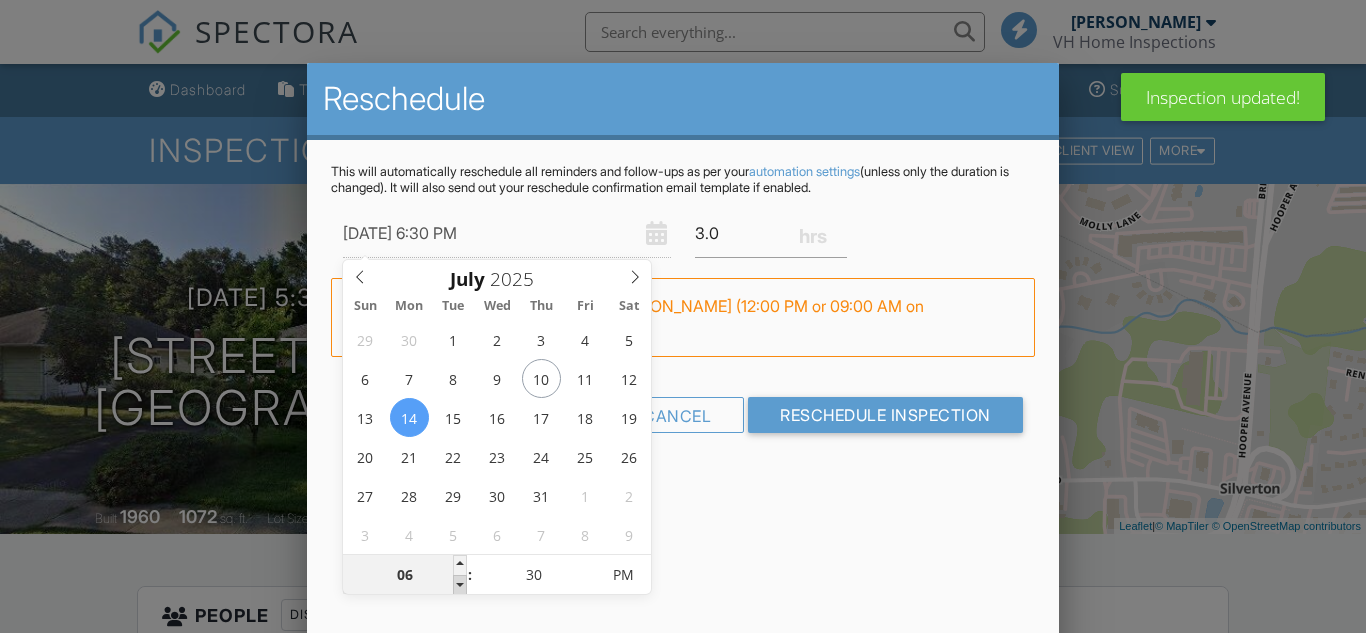 click at bounding box center [460, 585] 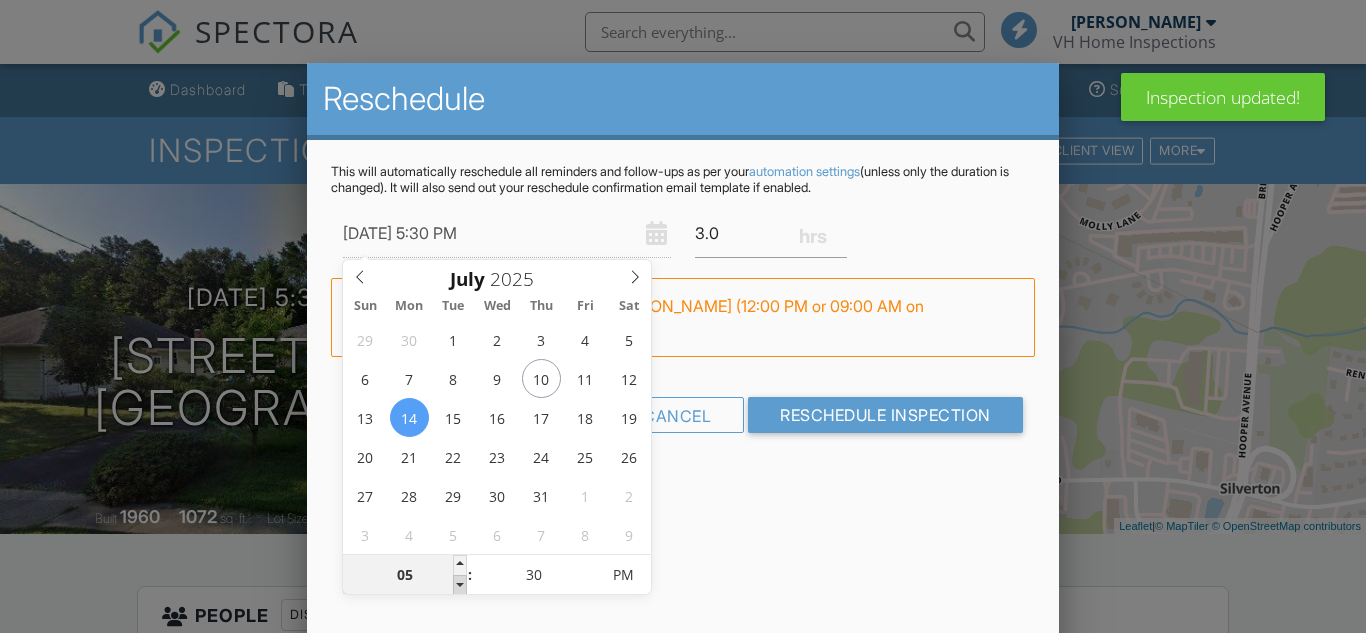 scroll, scrollTop: 0, scrollLeft: 0, axis: both 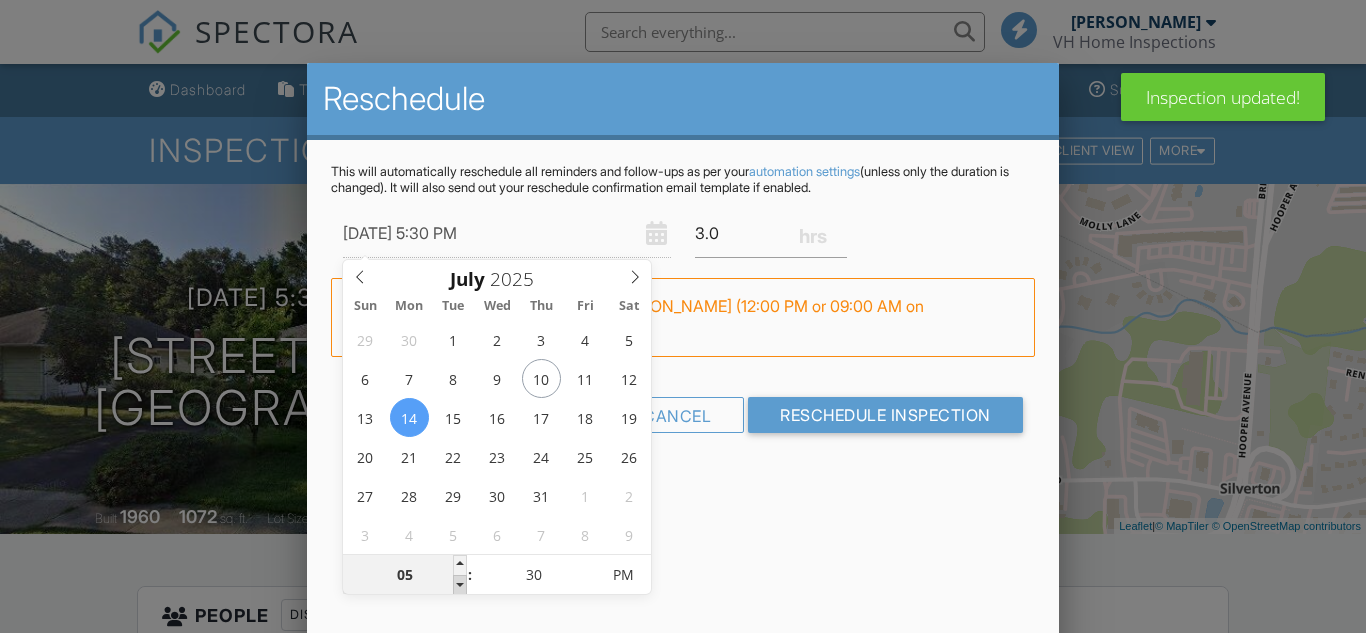 click at bounding box center (460, 585) 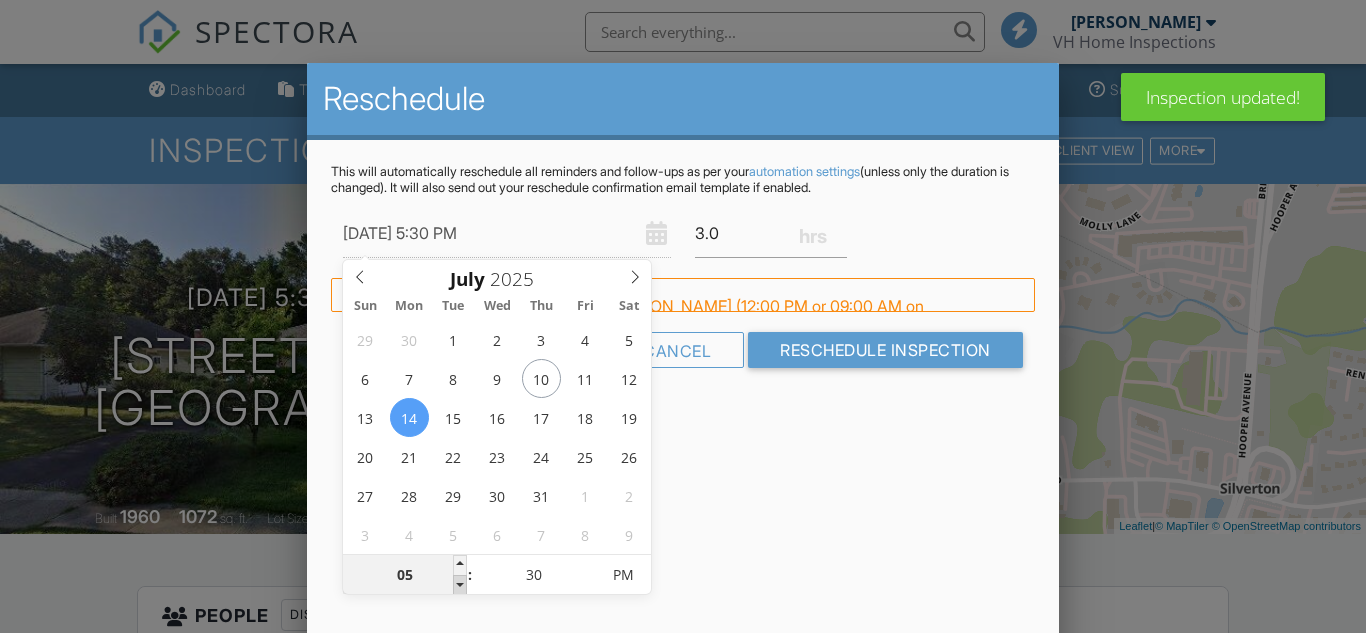 type on "07/14/2025 4:30 PM" 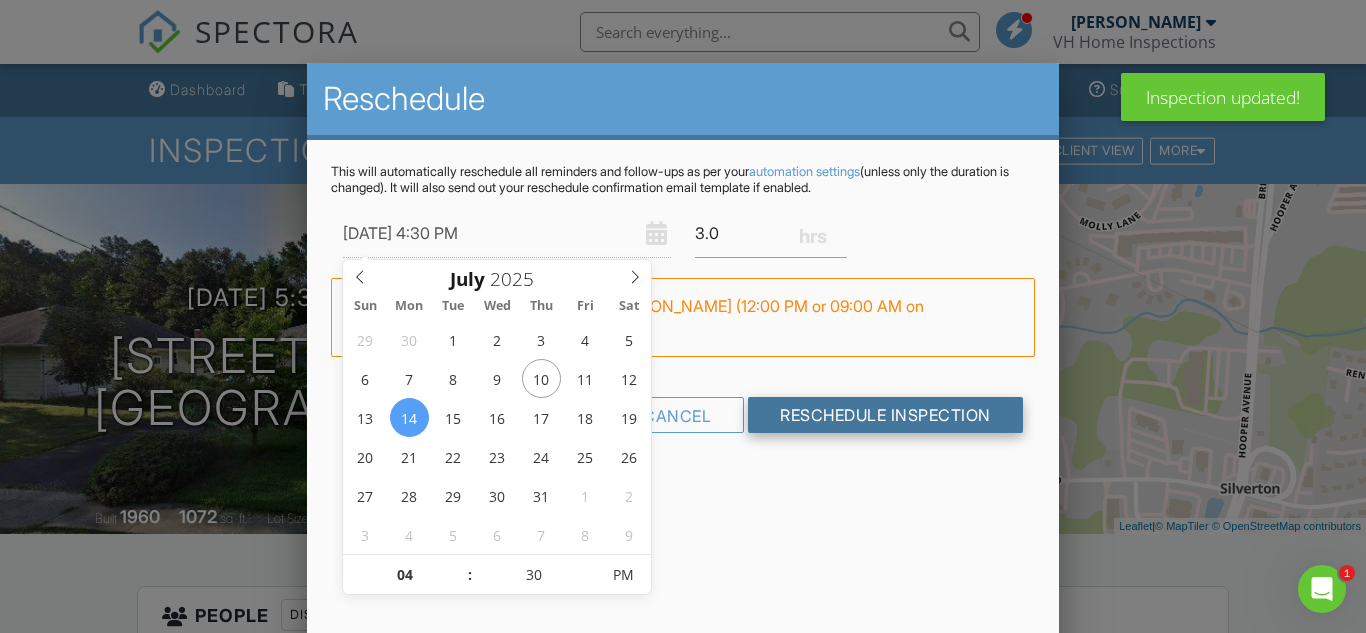 scroll, scrollTop: 0, scrollLeft: 0, axis: both 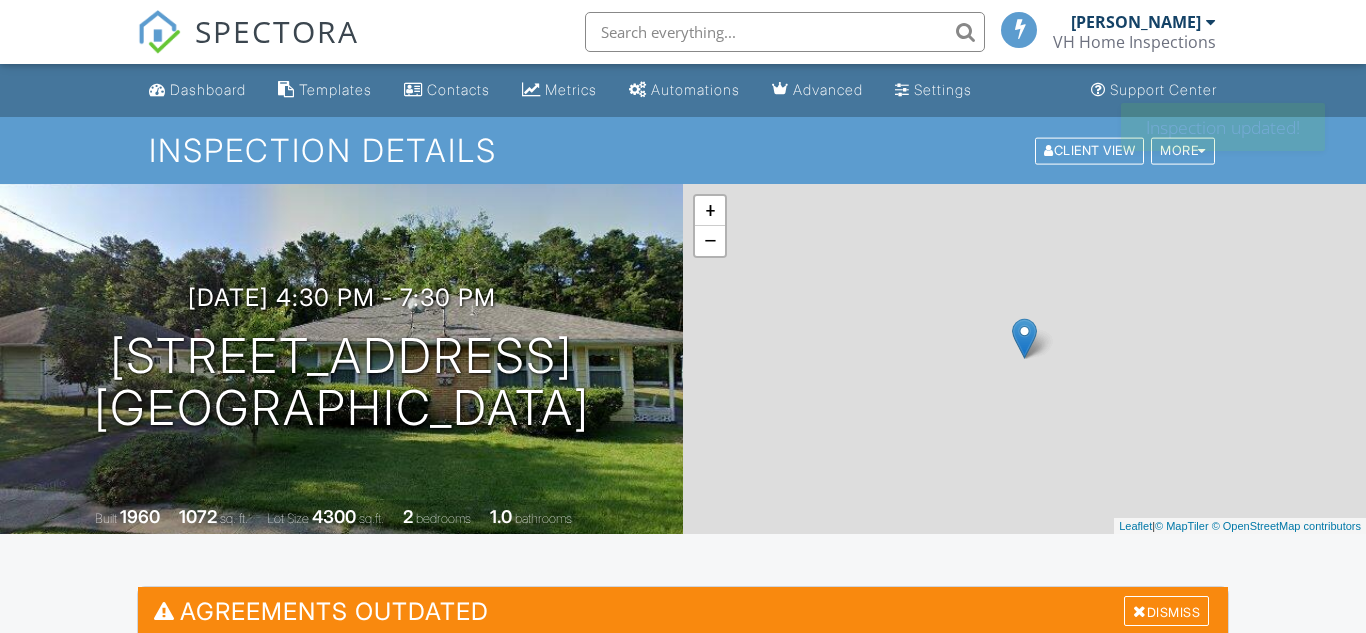 click on "Update Agreements" at bounding box center (682, 709) 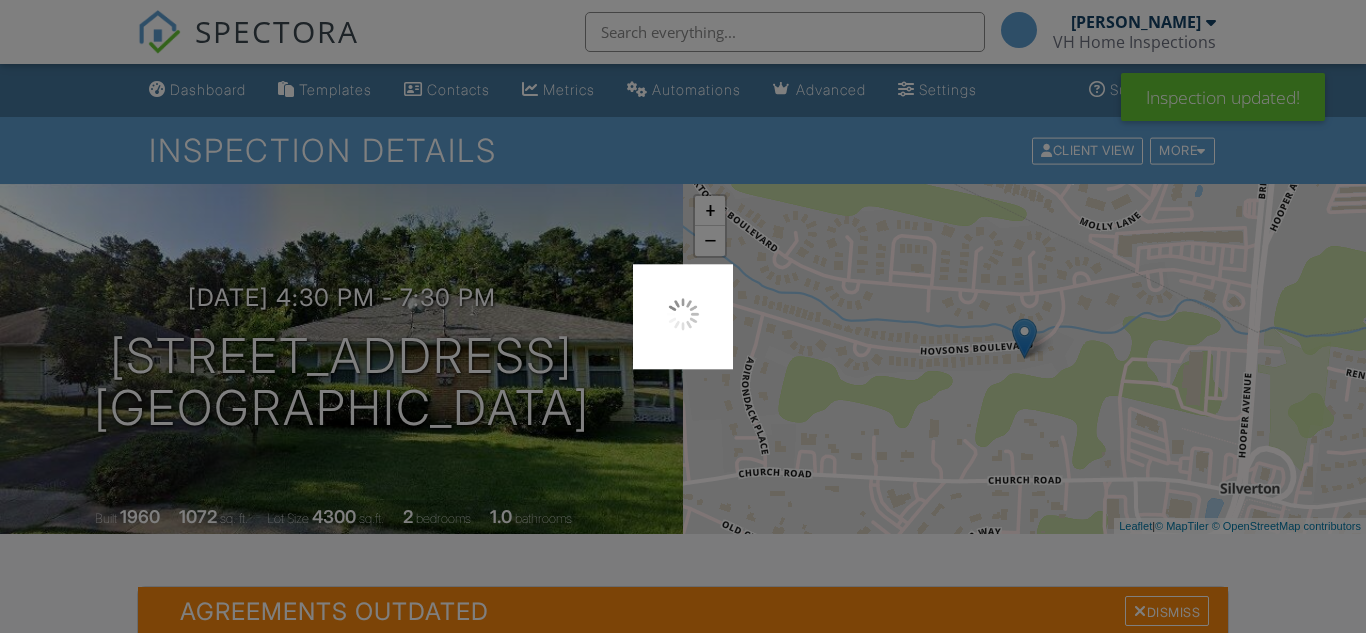 scroll, scrollTop: 358, scrollLeft: 0, axis: vertical 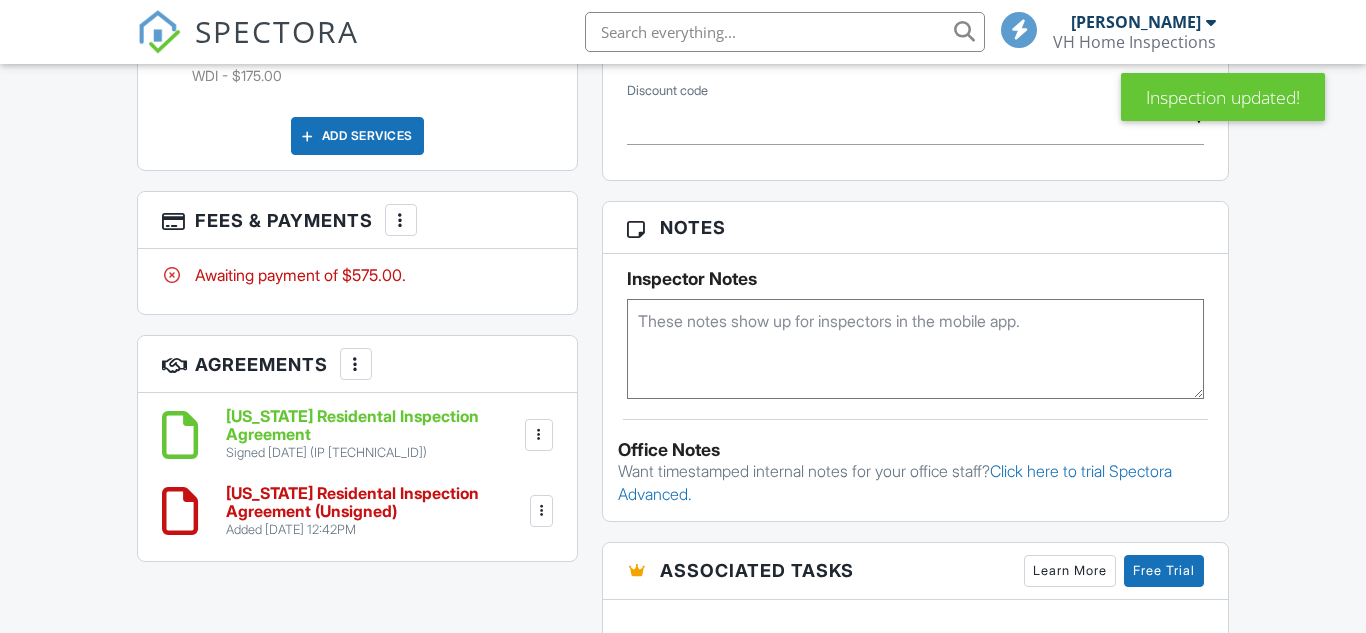 click on "VH Home Inspections Residential Report
VH Home Inspections Residential Template.
Edit
View
Quick Publish
Copy
[GEOGRAPHIC_DATA]
Residential Report
VH Home Inspections LLC. Residential
Edit
View
Quick Publish
Copy
[GEOGRAPHIC_DATA]
Publish All
Checking report completion" at bounding box center (915, -460) 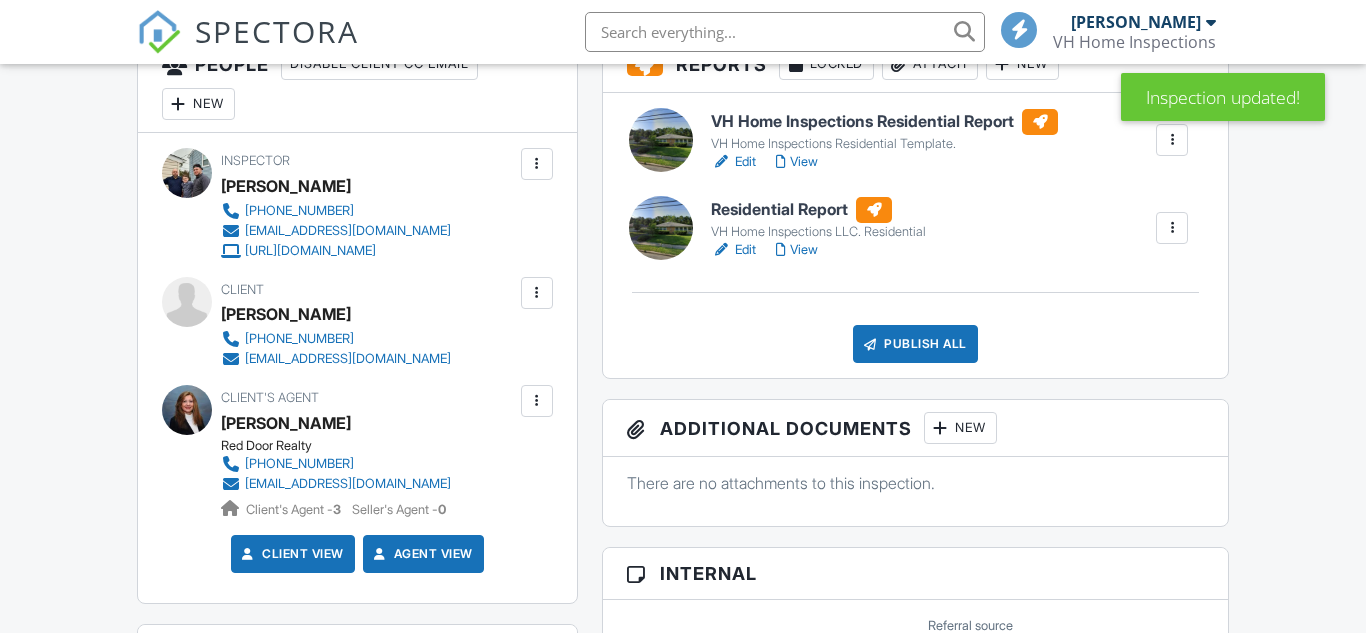 scroll, scrollTop: 0, scrollLeft: 0, axis: both 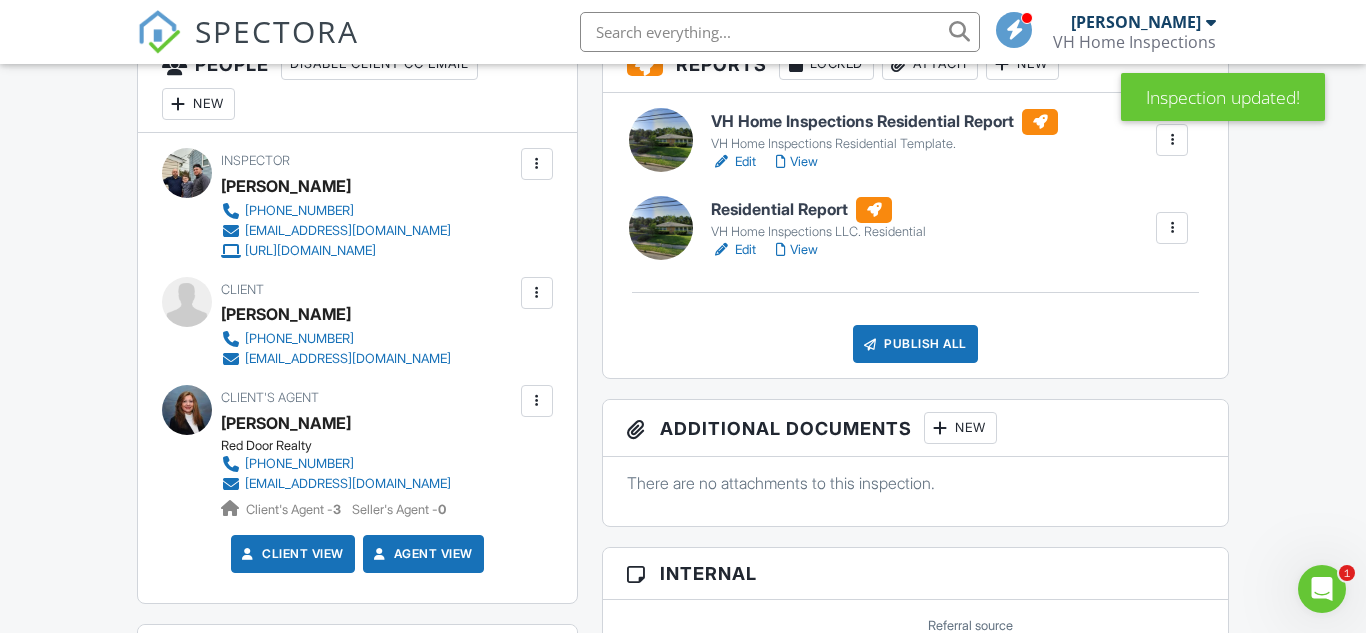 click at bounding box center (1172, 228) 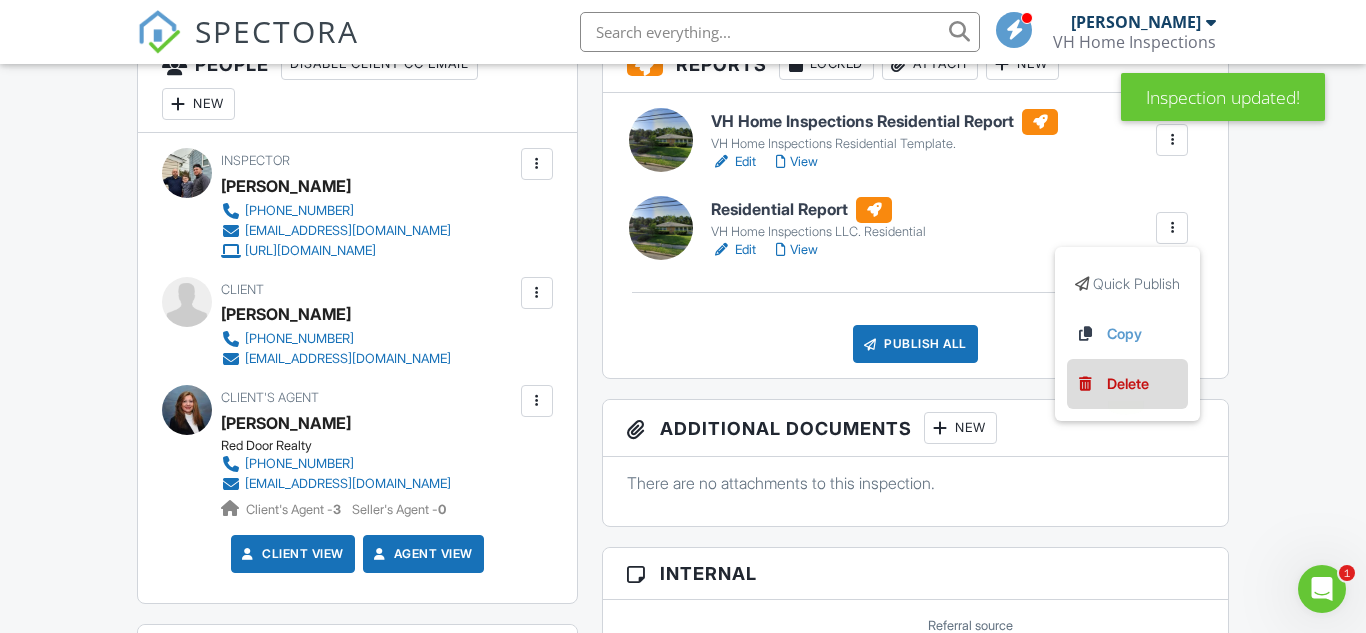 click on "Delete" at bounding box center (1128, 384) 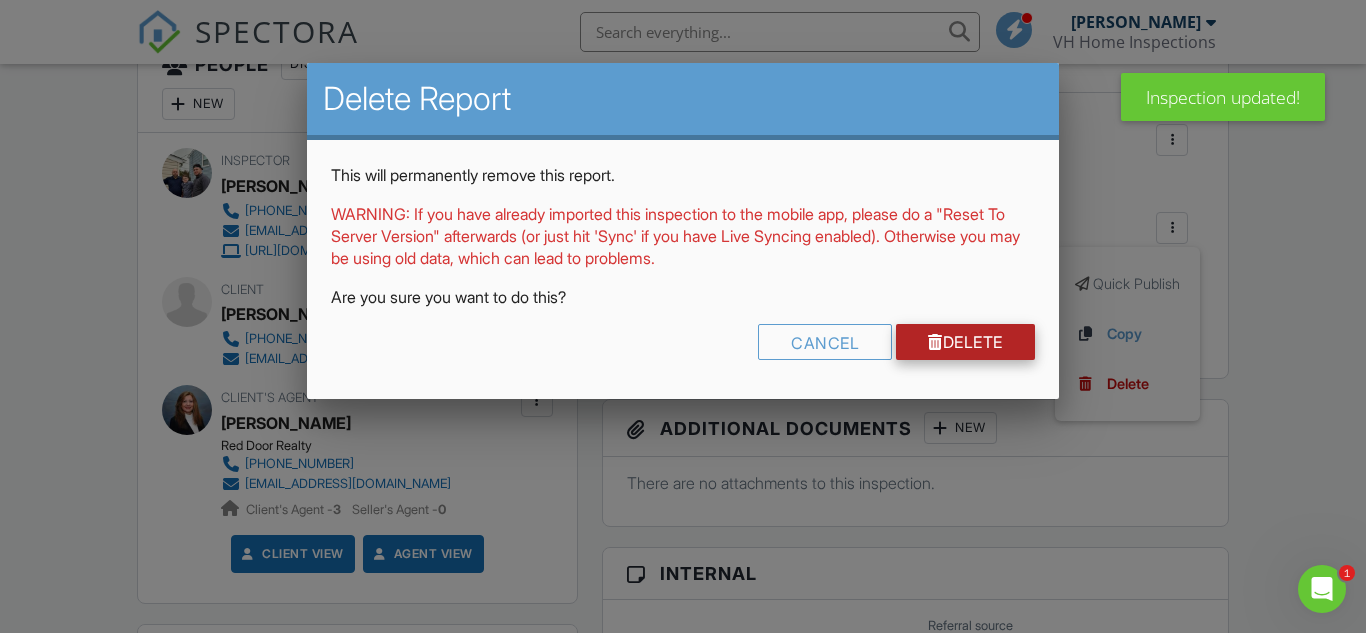 click on "Delete" at bounding box center [965, 342] 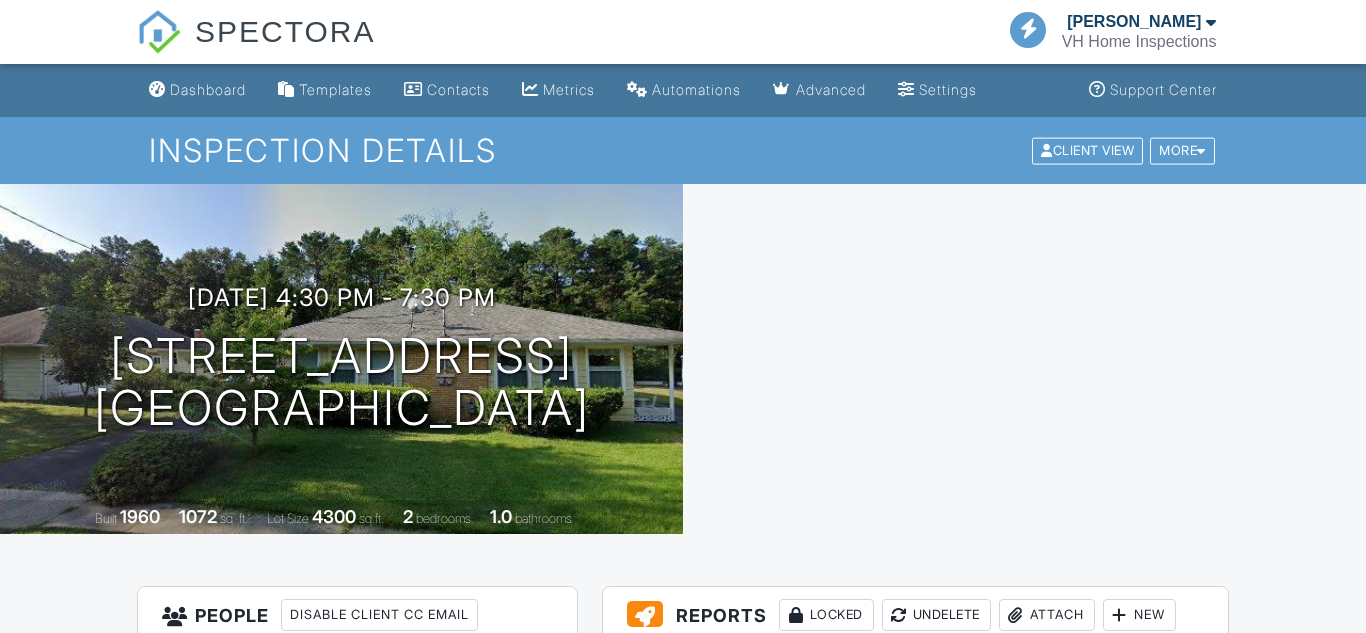scroll, scrollTop: 0, scrollLeft: 0, axis: both 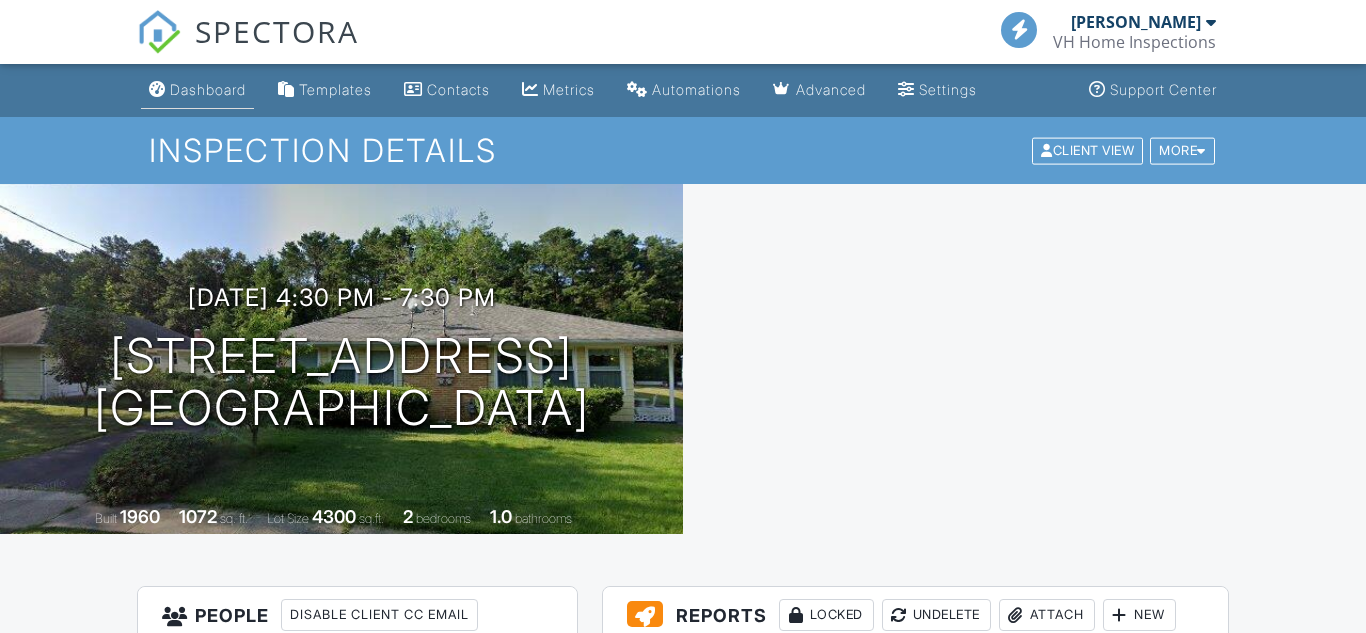 click on "Dashboard" at bounding box center [208, 89] 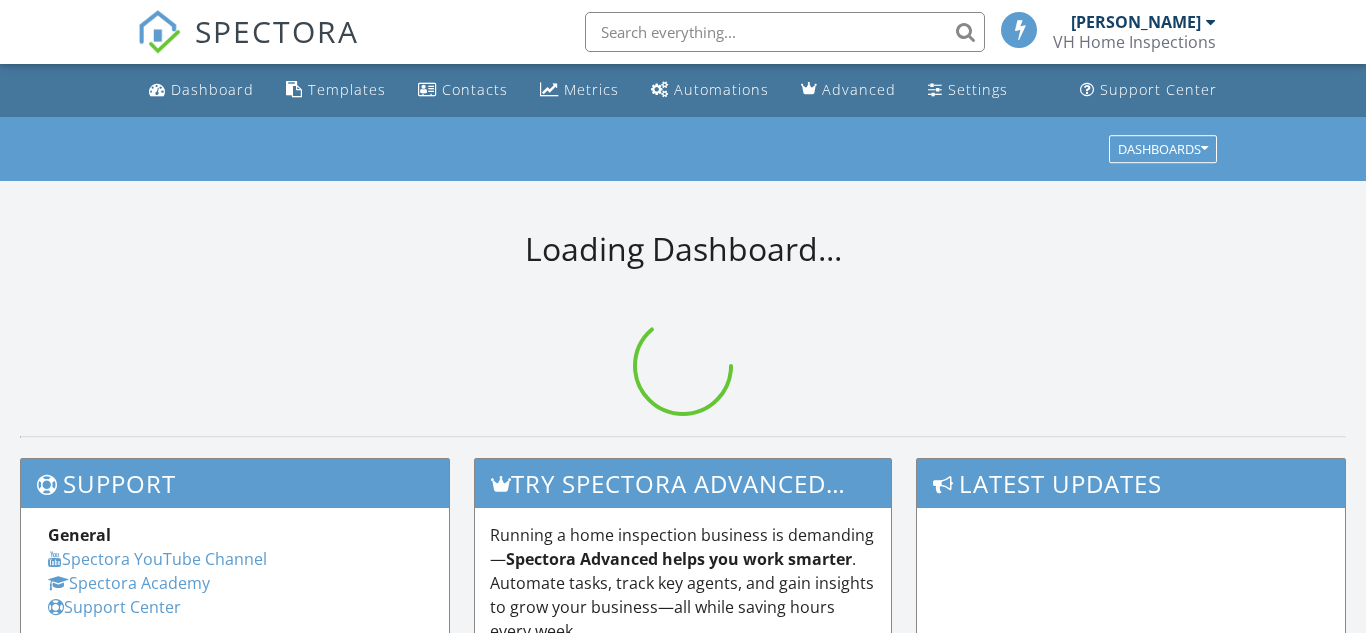 scroll, scrollTop: 0, scrollLeft: 0, axis: both 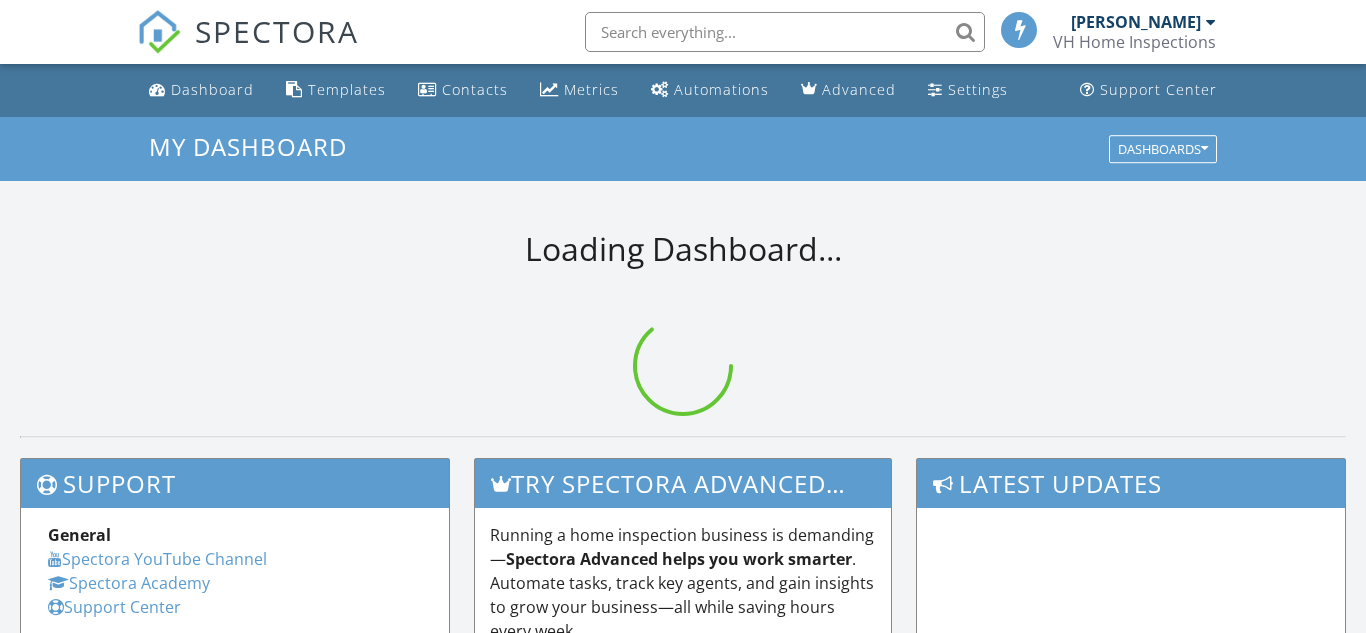 click on "Support
General
Spectora YouTube Channel
Spectora Academy
Support Center
Ask the community
Spectora HQ
Status   Check system performance and scheduled maintenance.   https://status.spectora.com   Industry Knowledge
In-depth interviews with high-performance home inspectors,
industry leaders, vendors and more. Get tips and tricks to
grow your business!
Listen Here
Try spectora advanced today
Running a home inspection business is demanding— Spectora Advanced helps you work smarter . Automate tasks, track key agents, and gain insights to grow your business—all while saving hours every week.
Automate emails, texts, and follow-ups  to reduce admin work.
Track agent performance" at bounding box center (683, 802) 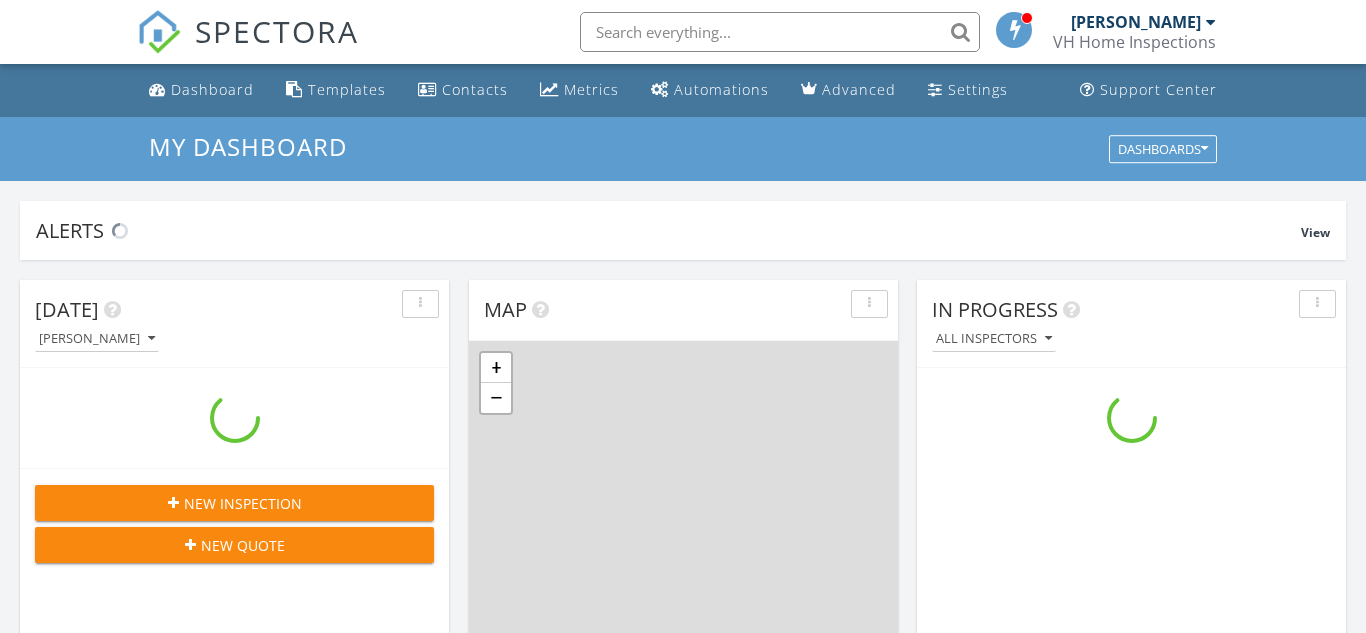 scroll, scrollTop: 102, scrollLeft: 0, axis: vertical 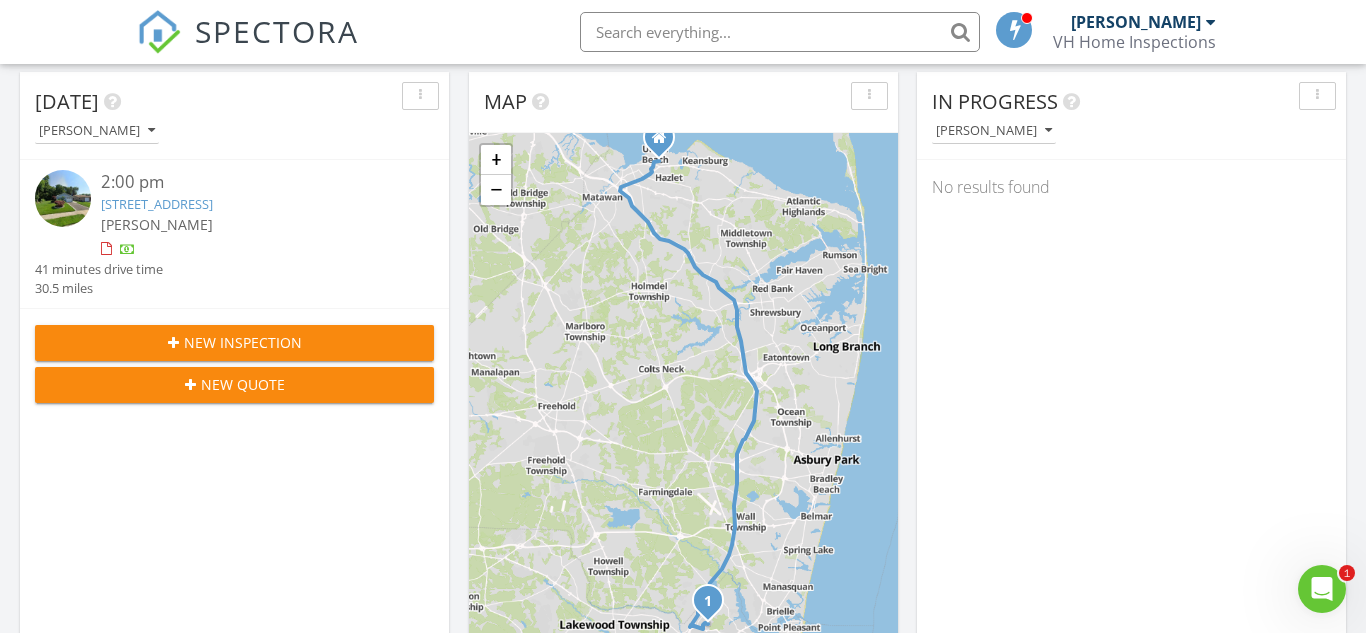 click on "[PERSON_NAME]" at bounding box center (157, 224) 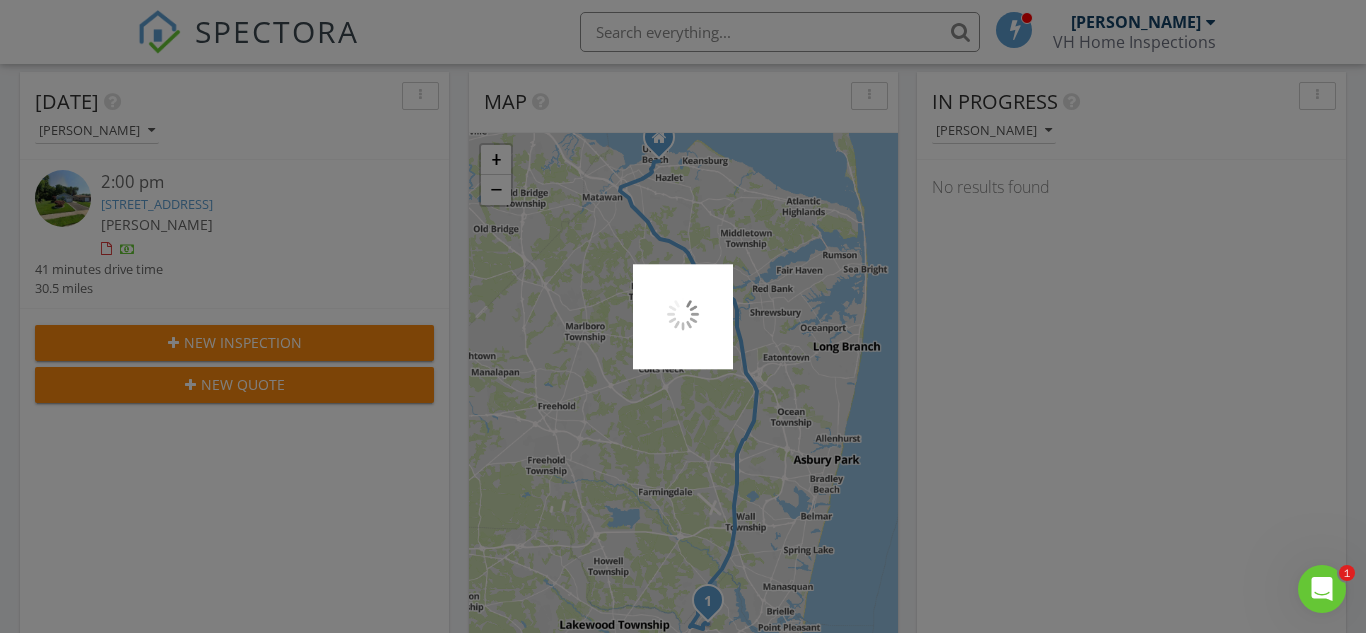 click at bounding box center (683, 316) 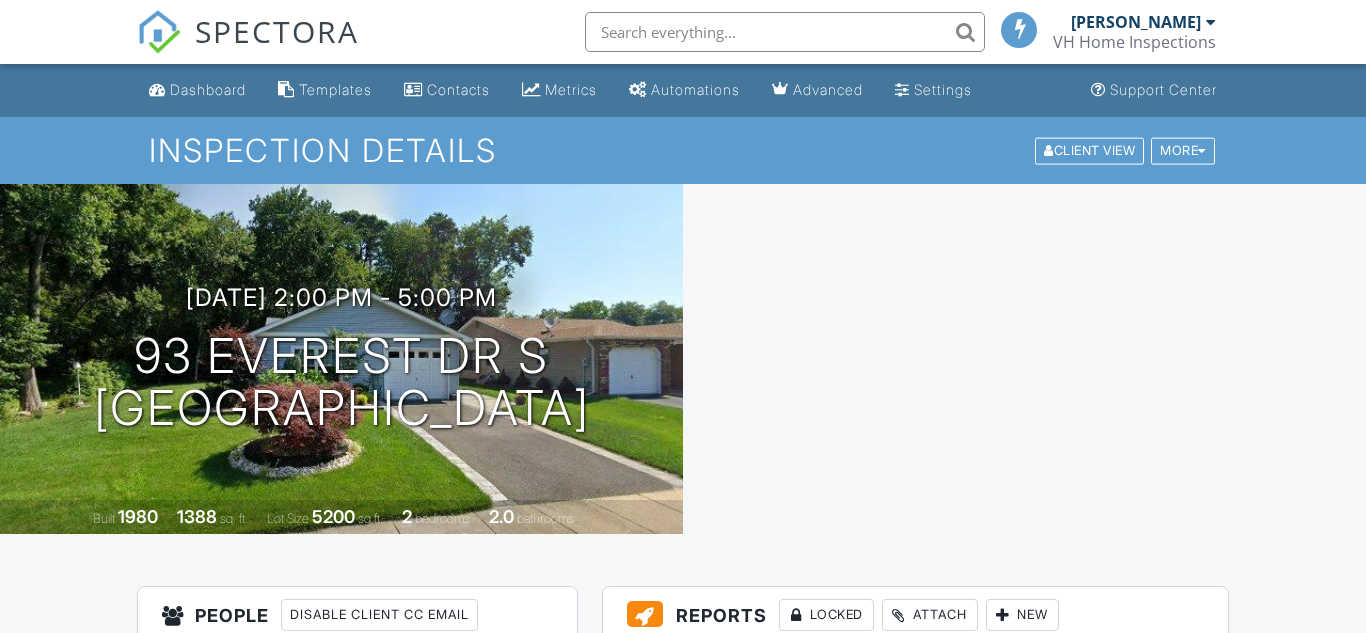 scroll, scrollTop: 0, scrollLeft: 0, axis: both 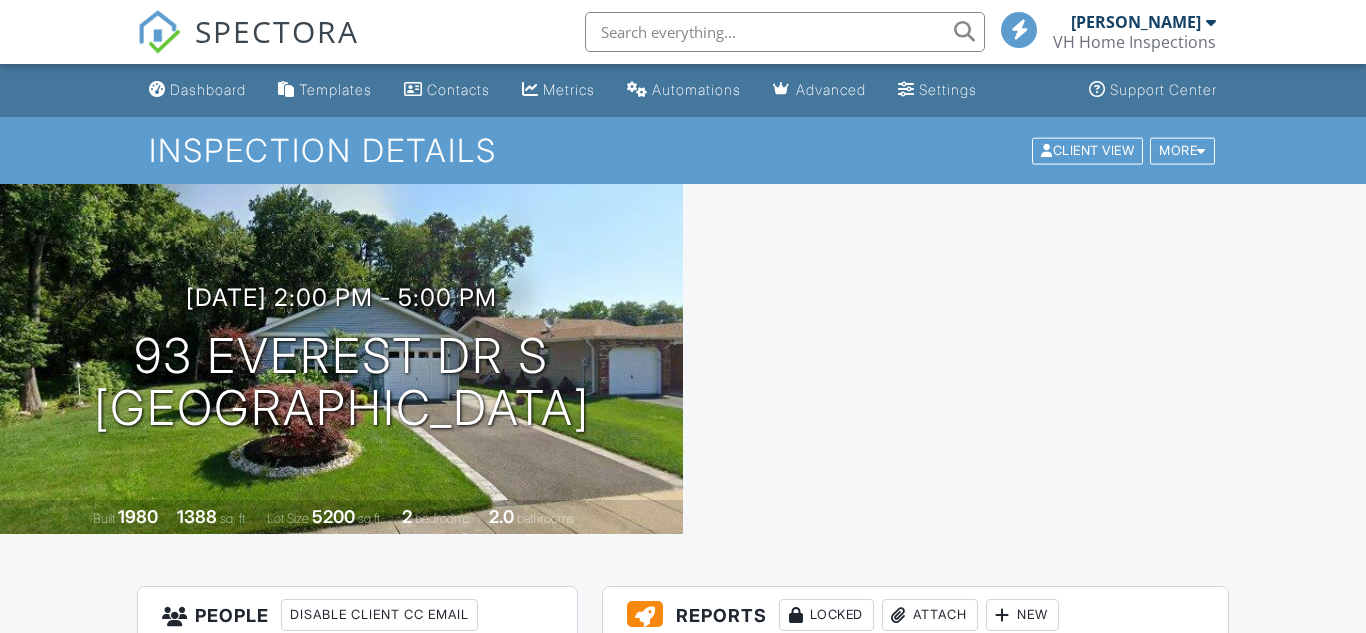 click on "Reports
Locked
Attach
New" at bounding box center [915, 615] 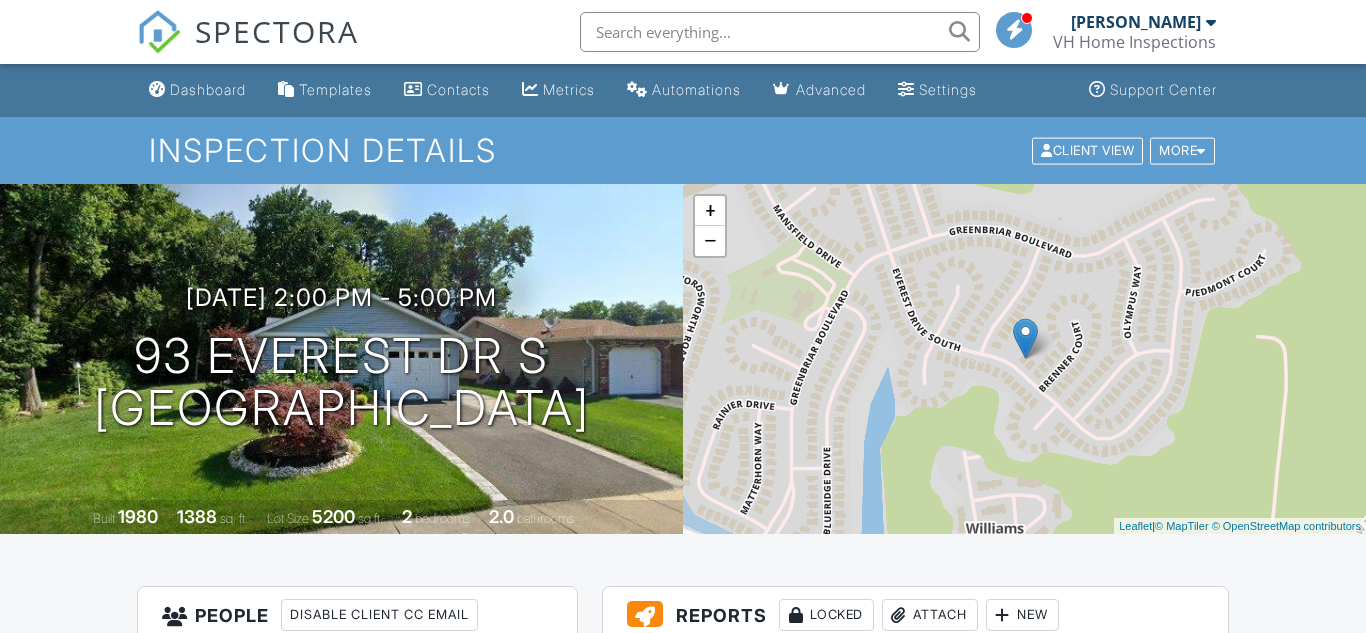 scroll, scrollTop: 335, scrollLeft: 0, axis: vertical 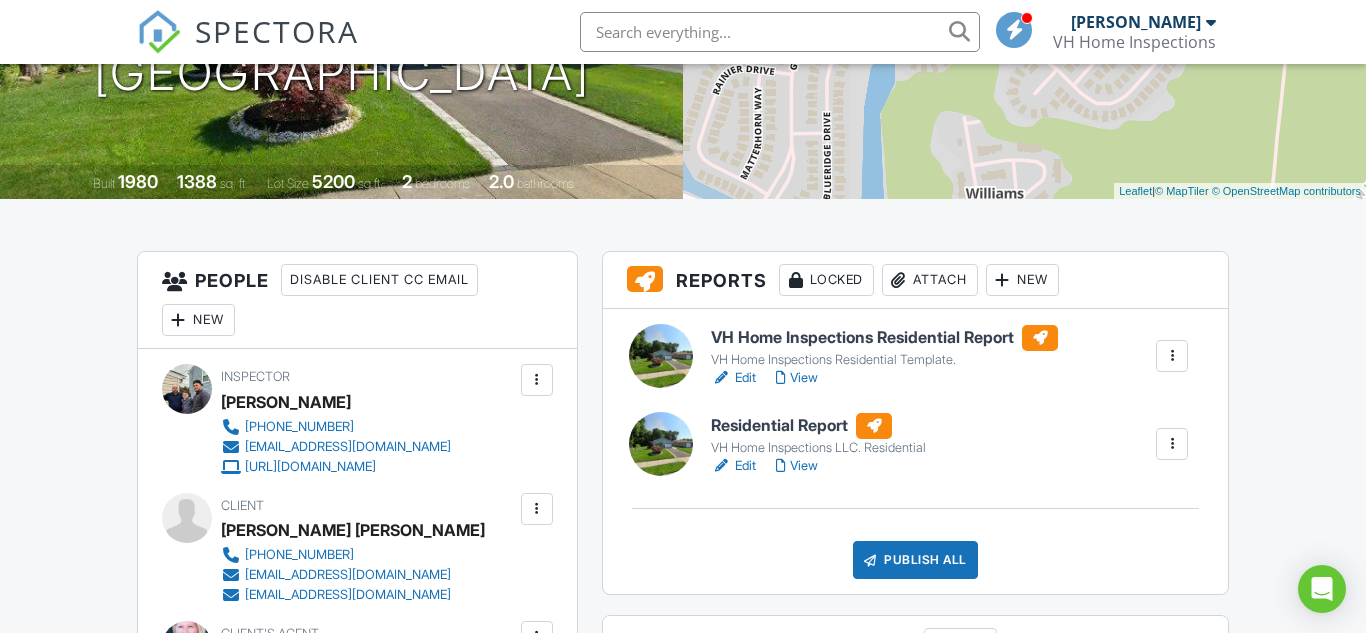 click at bounding box center [1172, 444] 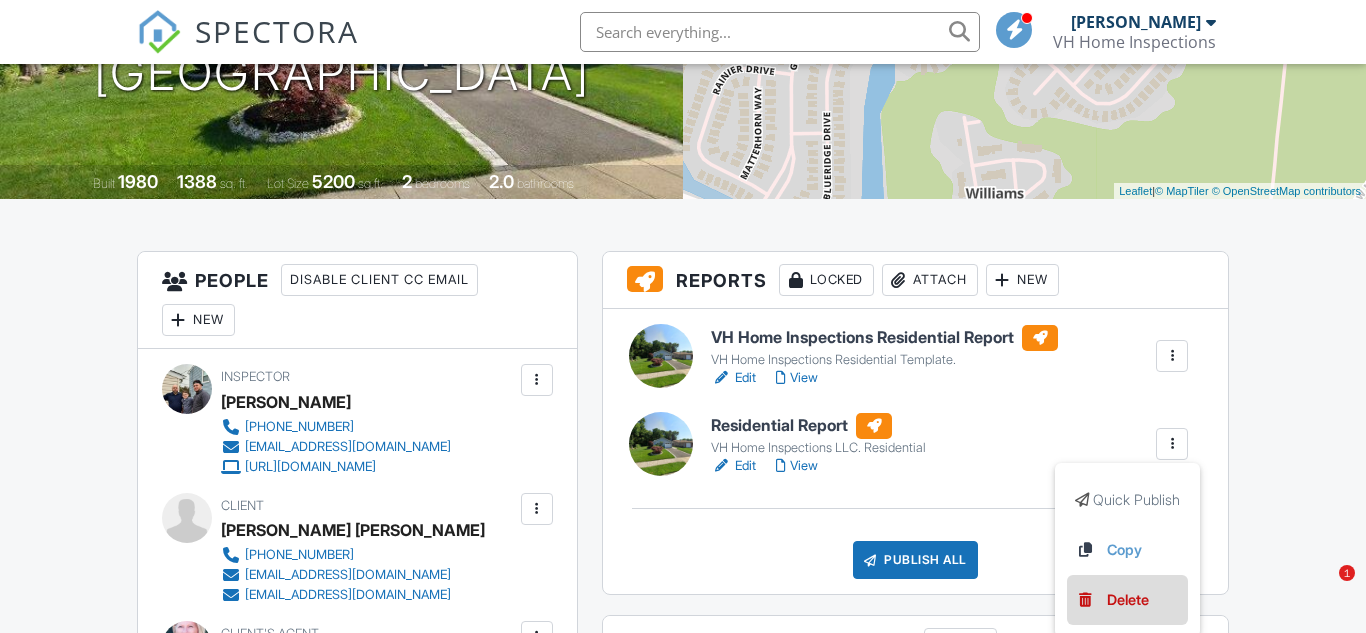 click on "Delete" at bounding box center [1128, 600] 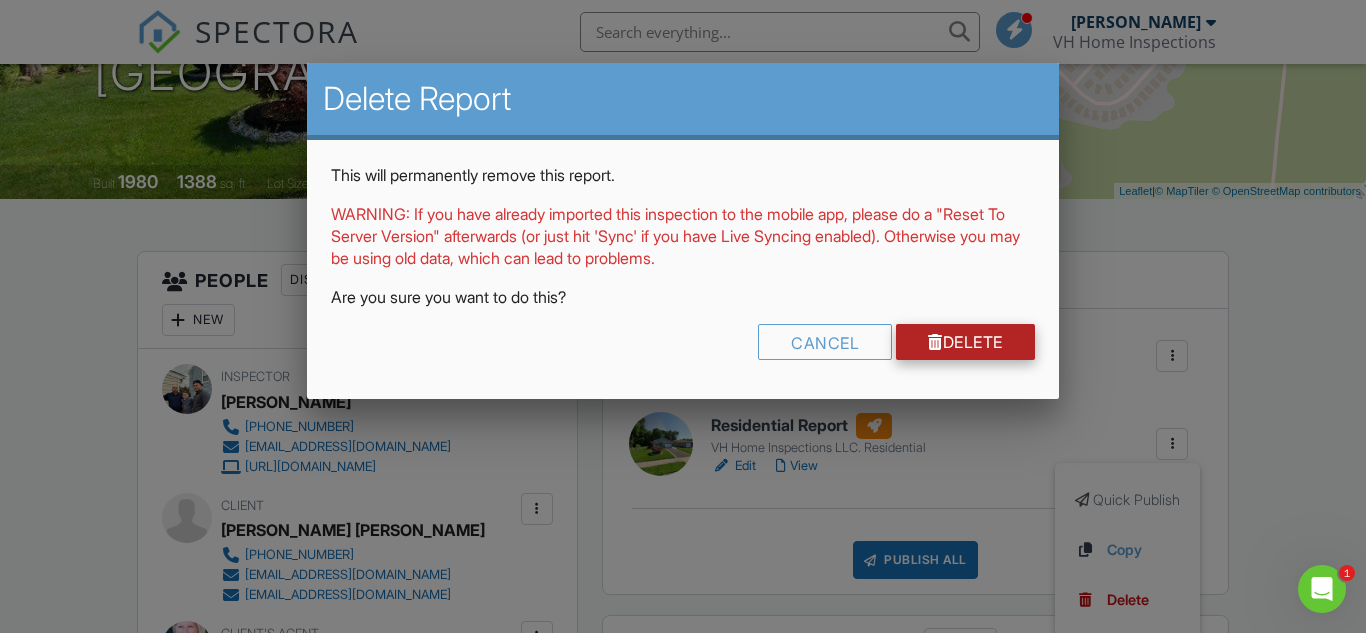 scroll, scrollTop: 0, scrollLeft: 0, axis: both 